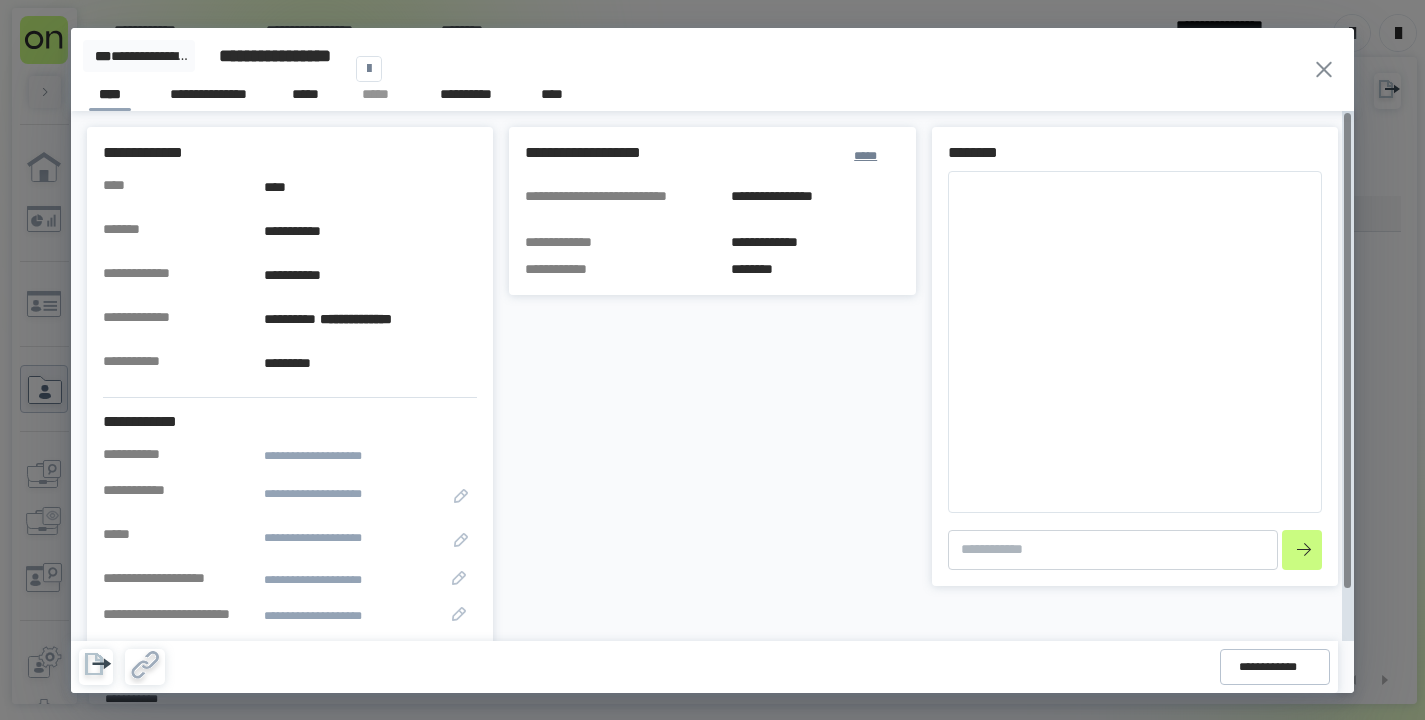 scroll, scrollTop: 0, scrollLeft: 0, axis: both 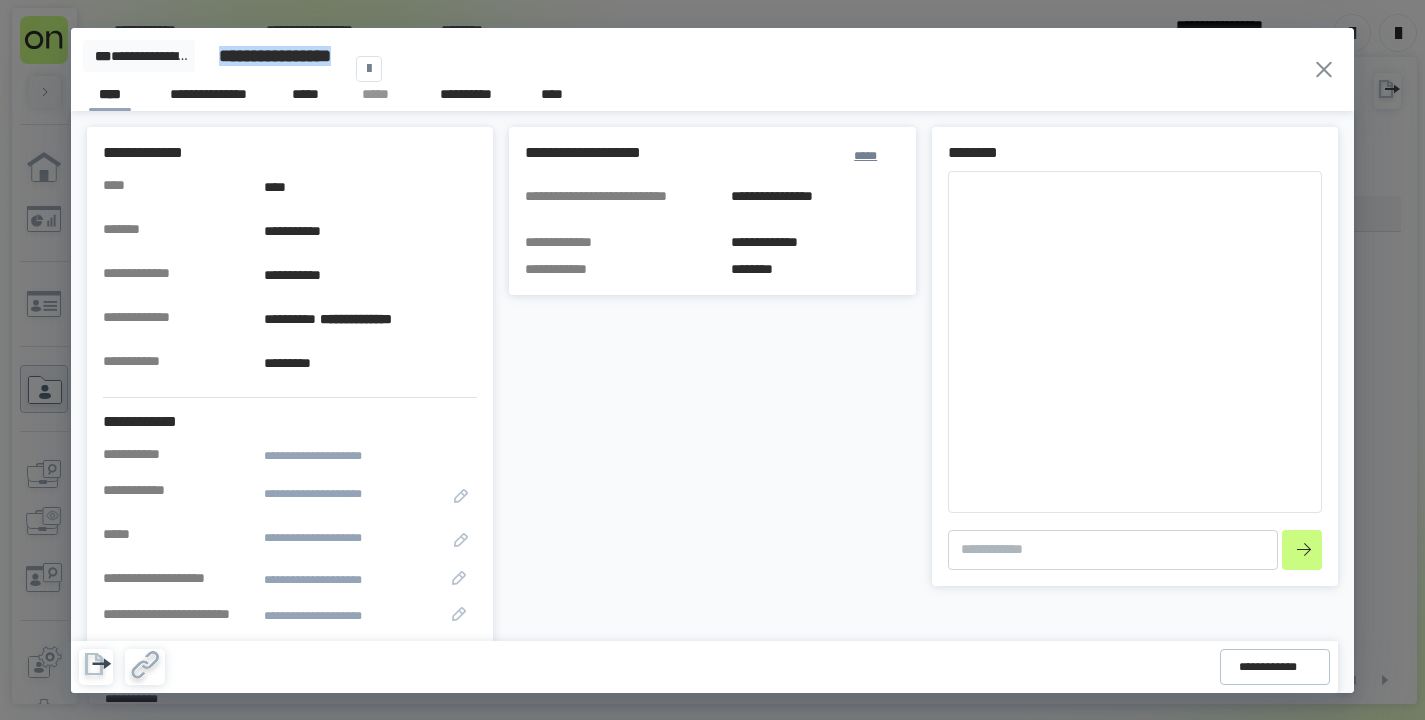 click 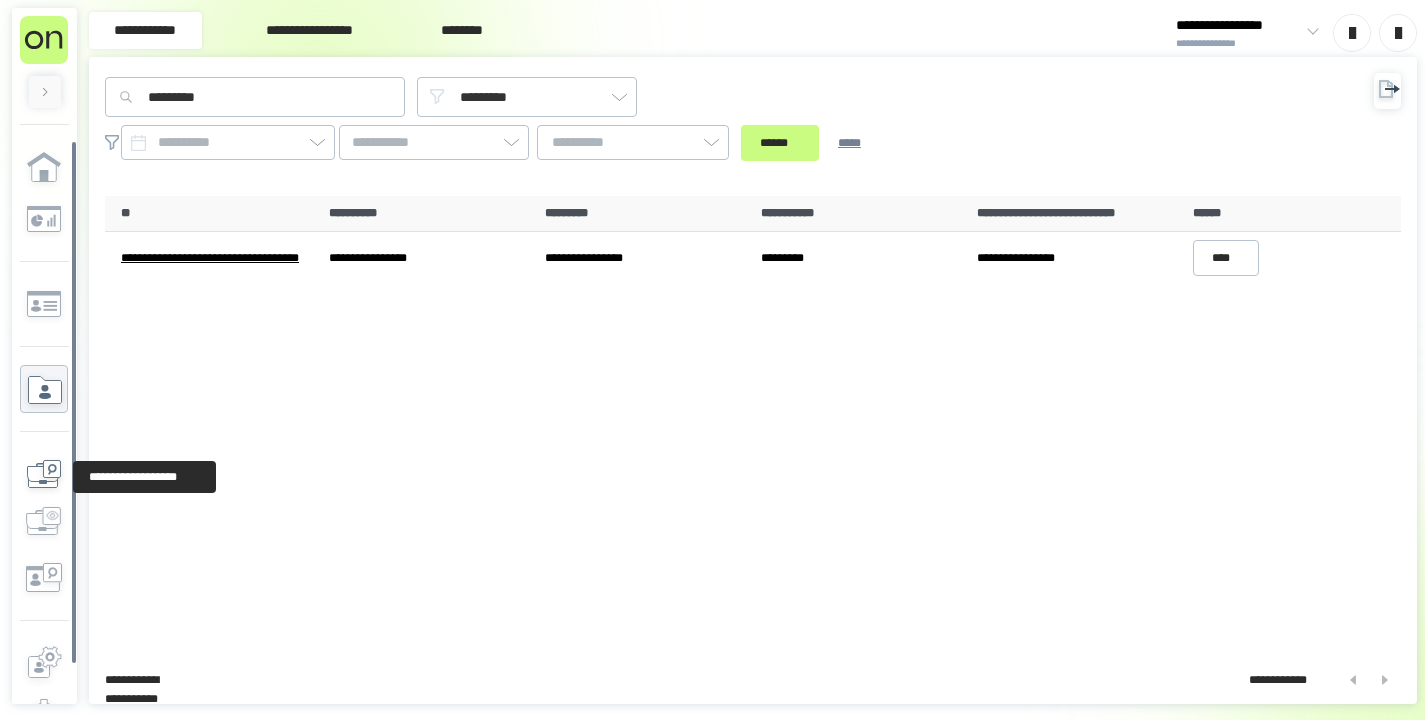 click 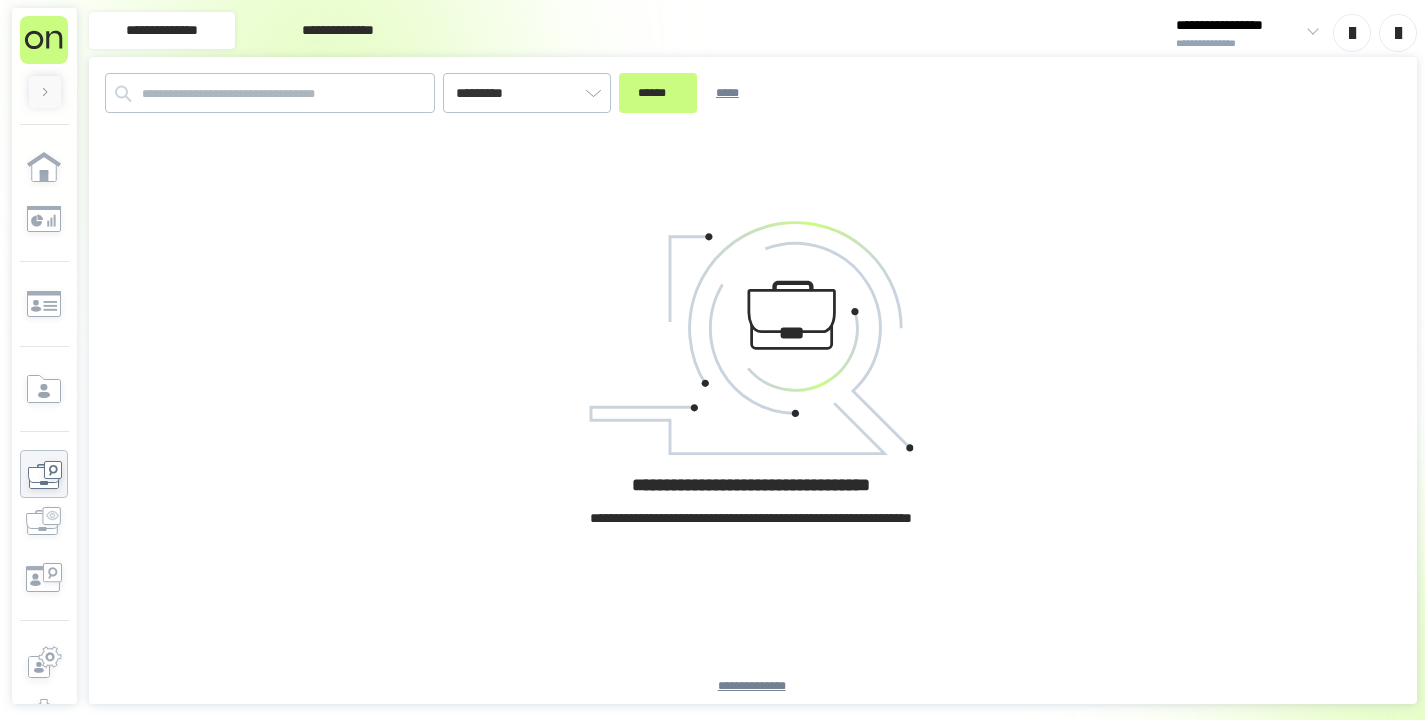 type on "*********" 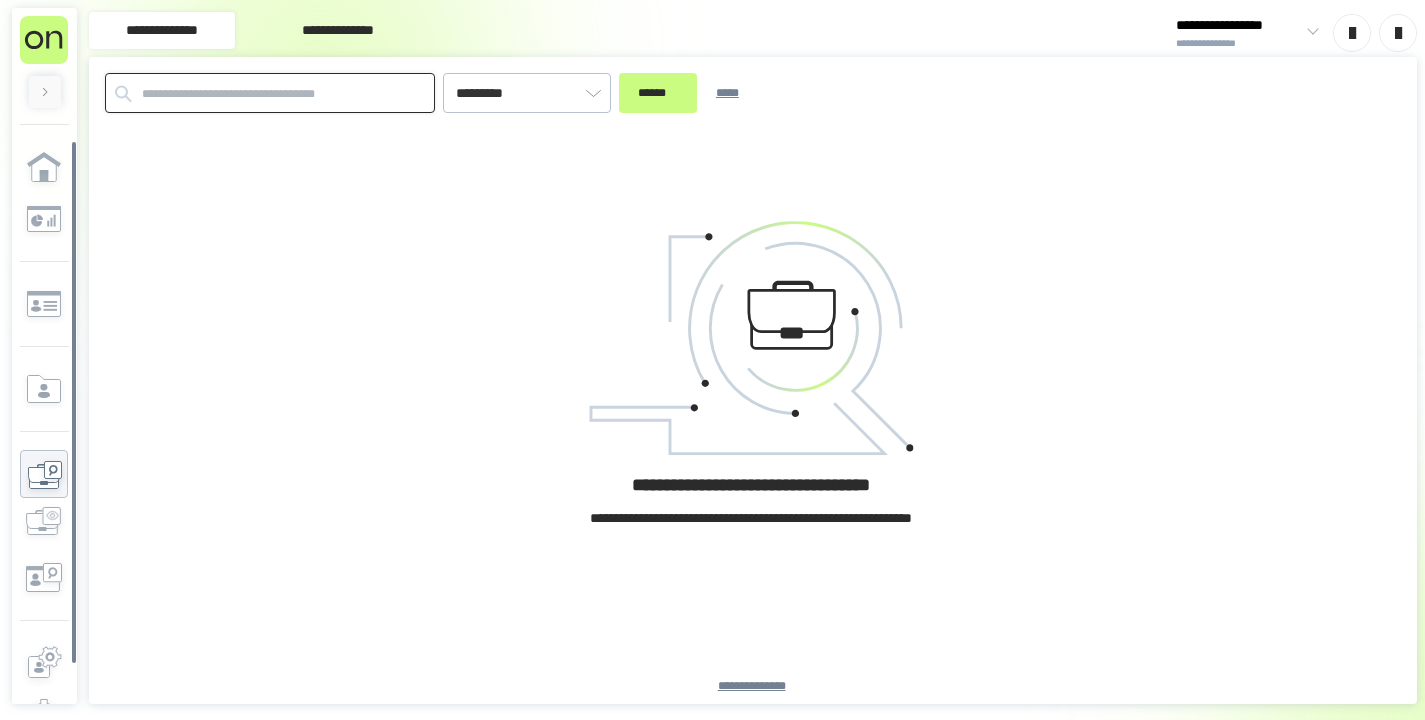 click at bounding box center (270, 93) 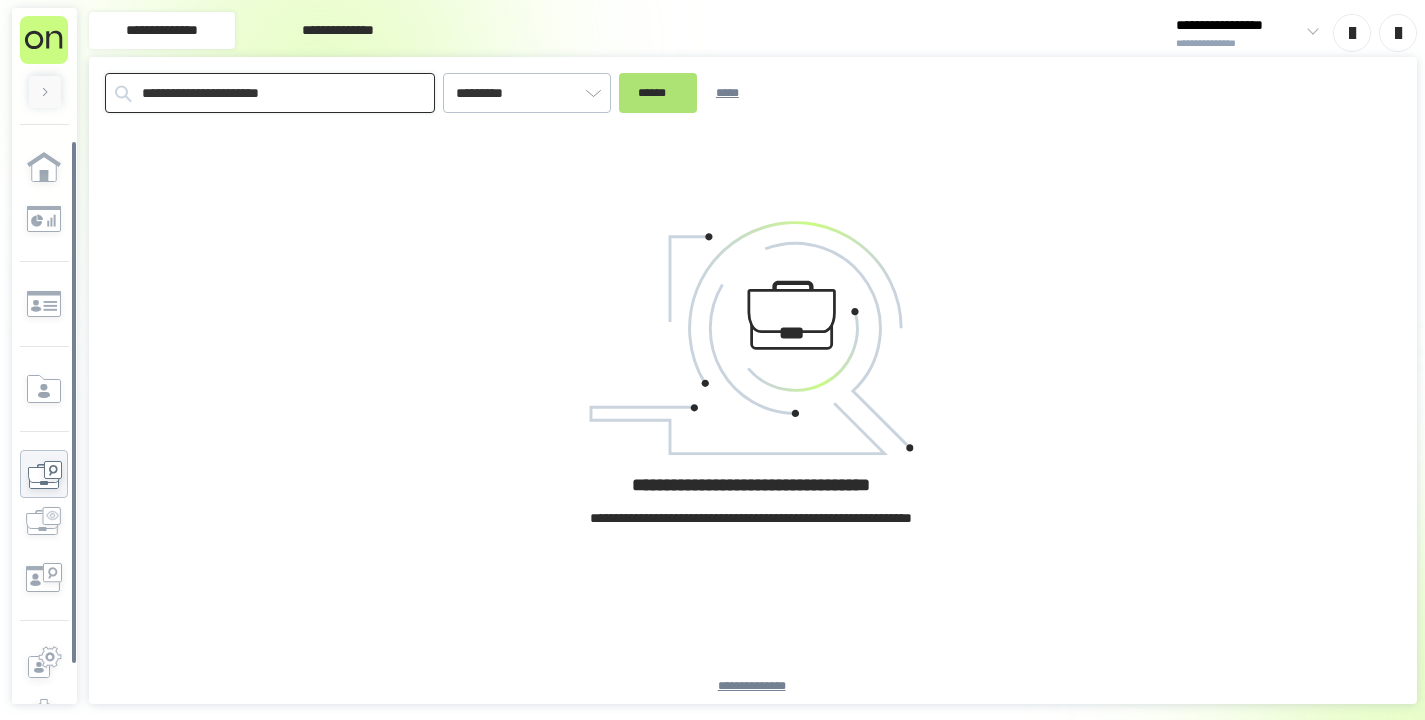 type on "**********" 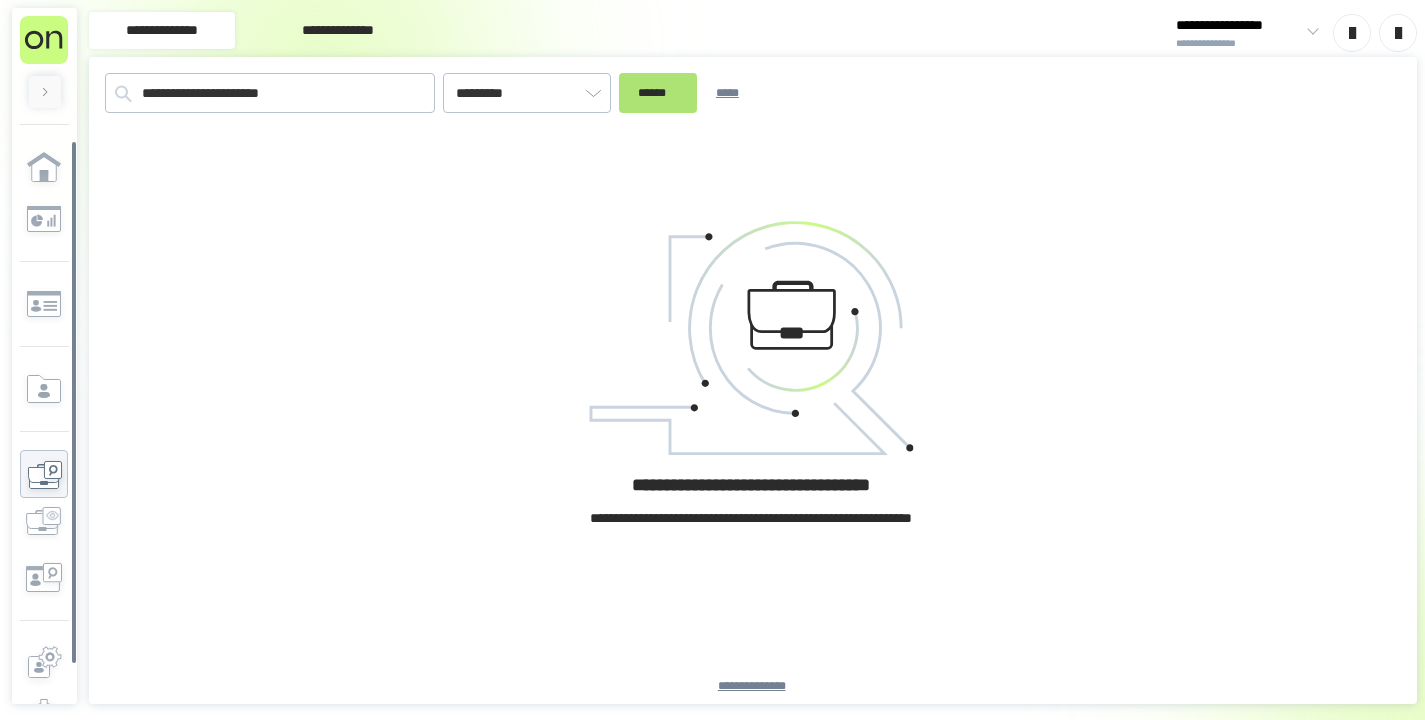 click on "******" at bounding box center (658, 93) 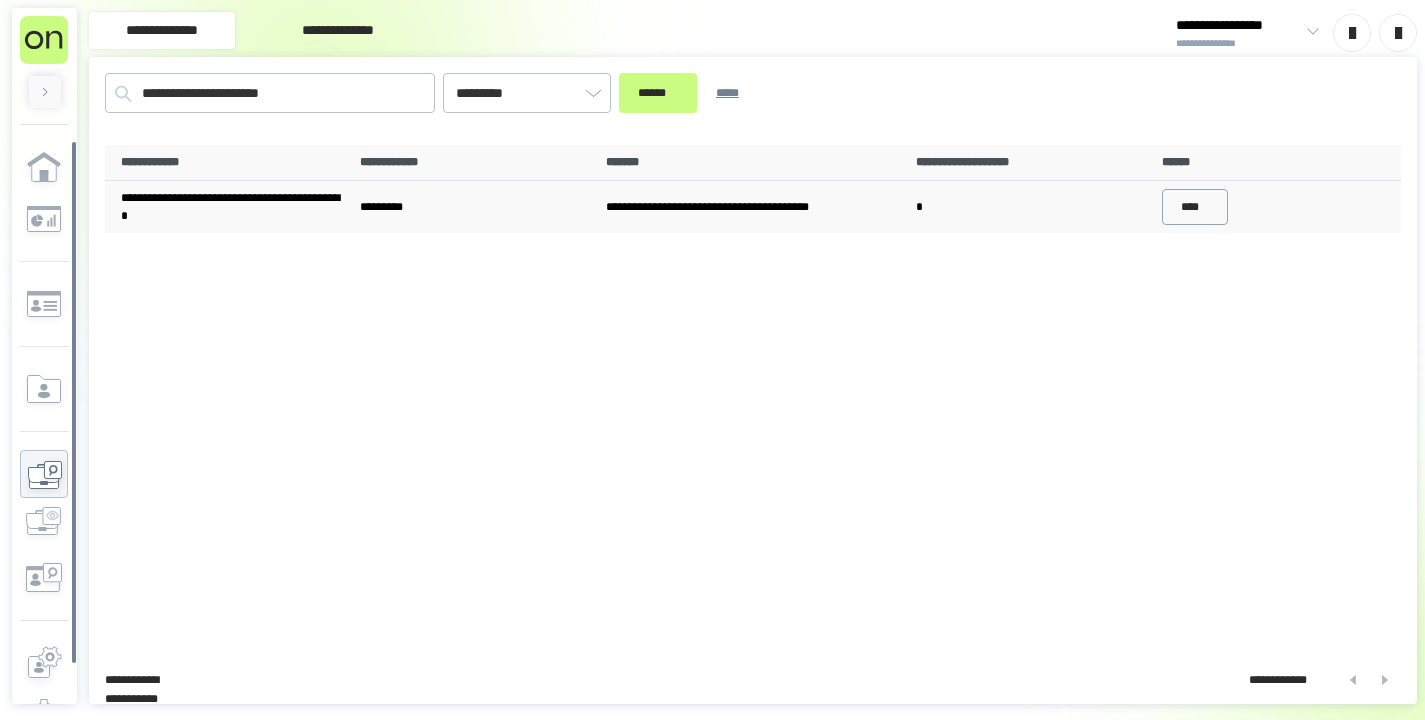 click on "****" at bounding box center [1195, 207] 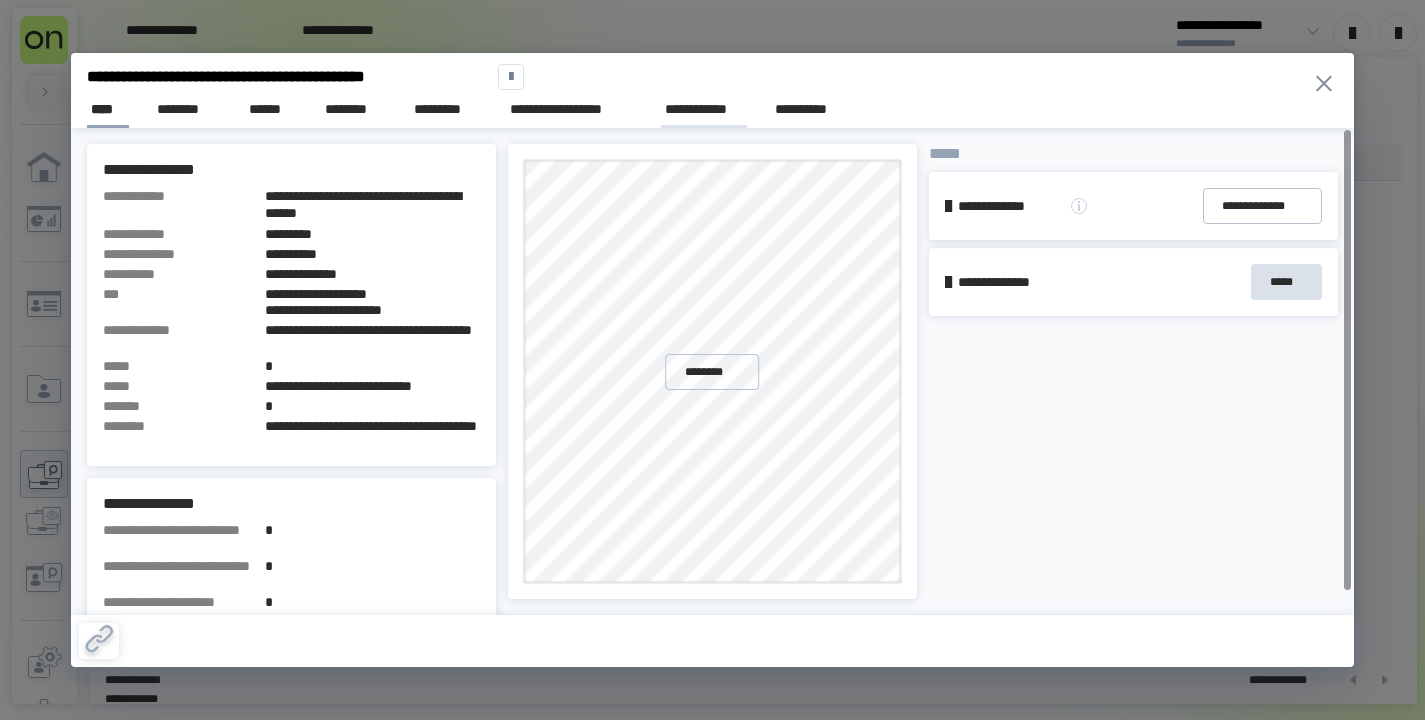 click on "**********" at bounding box center [704, 109] 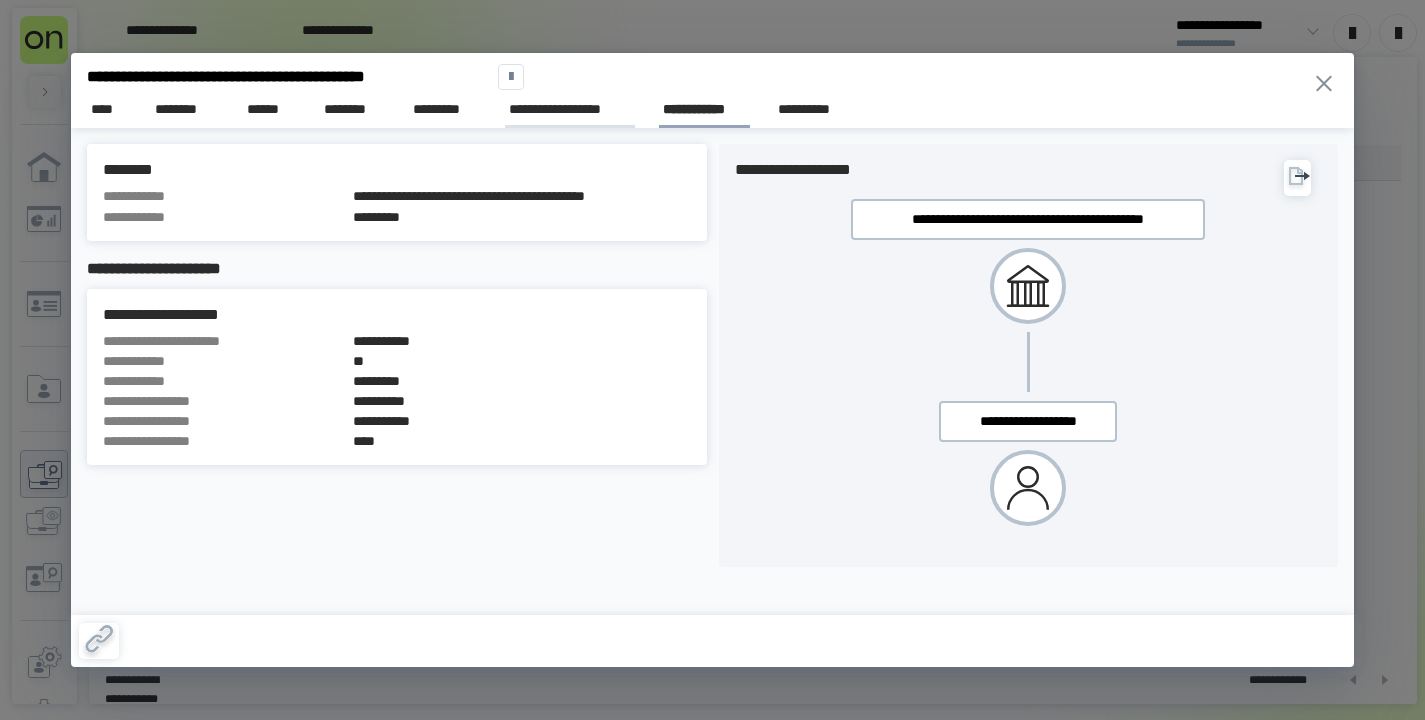 click on "**********" at bounding box center (570, 109) 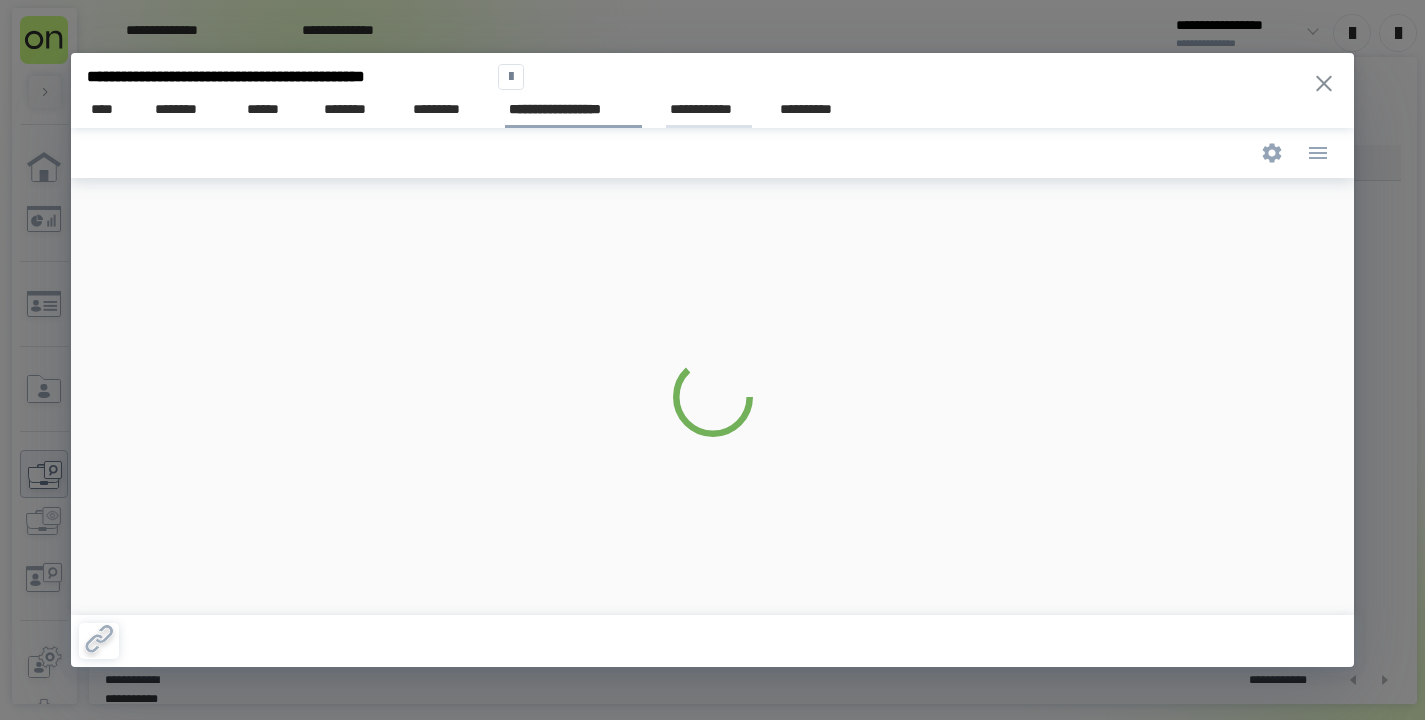 scroll, scrollTop: 0, scrollLeft: 0, axis: both 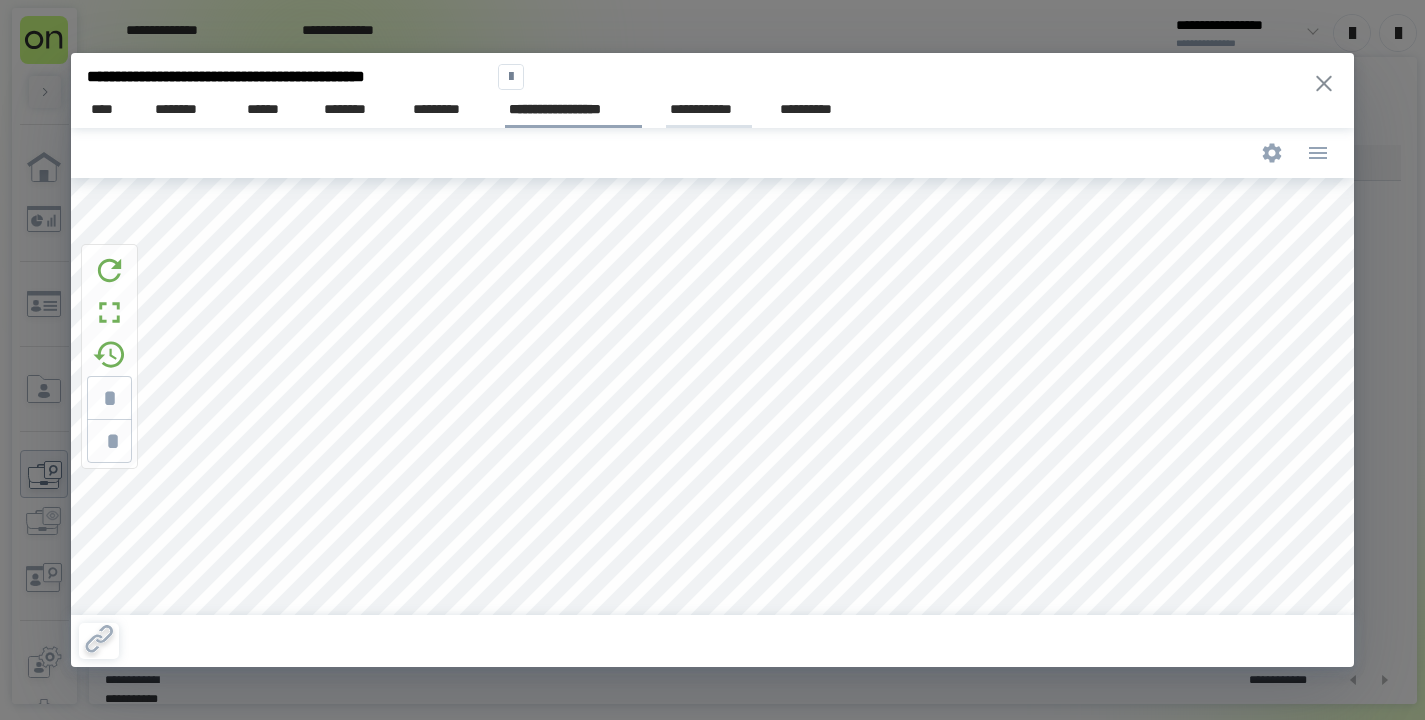 click on "**********" at bounding box center (709, 110) 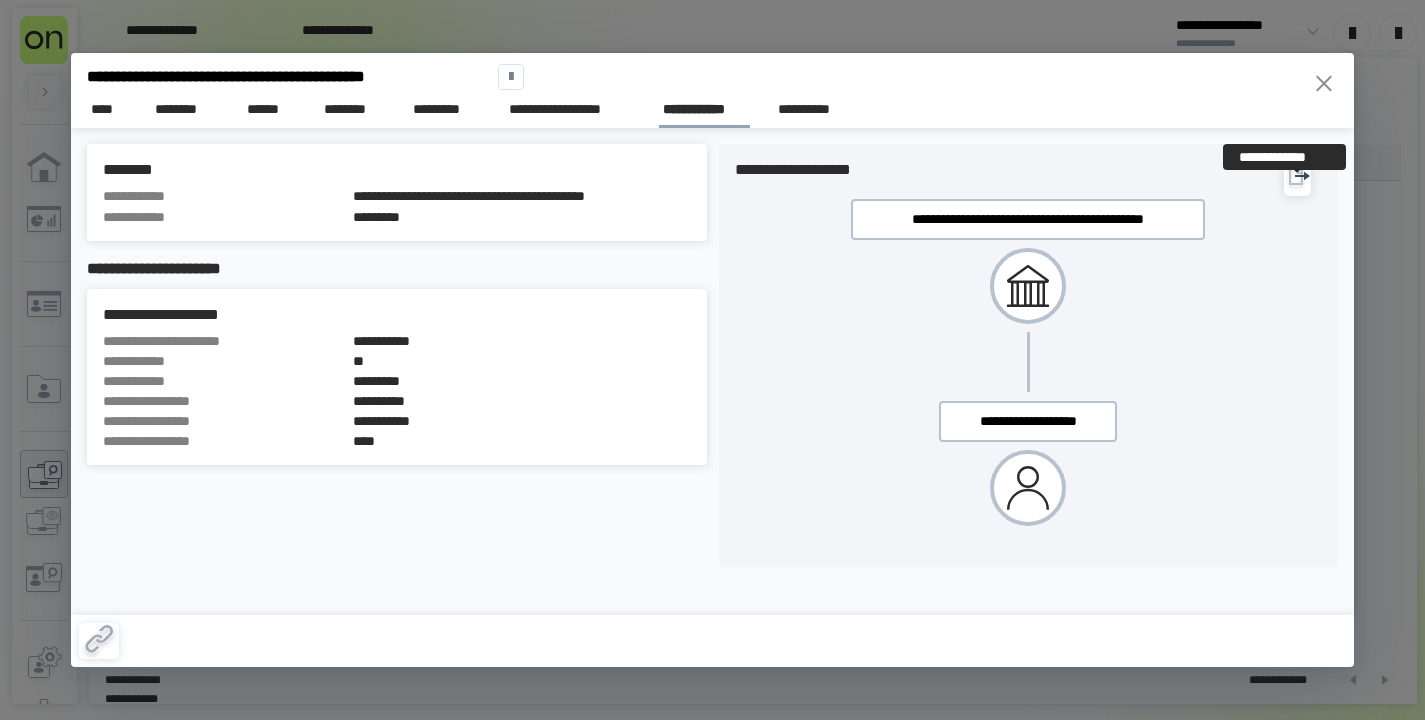click 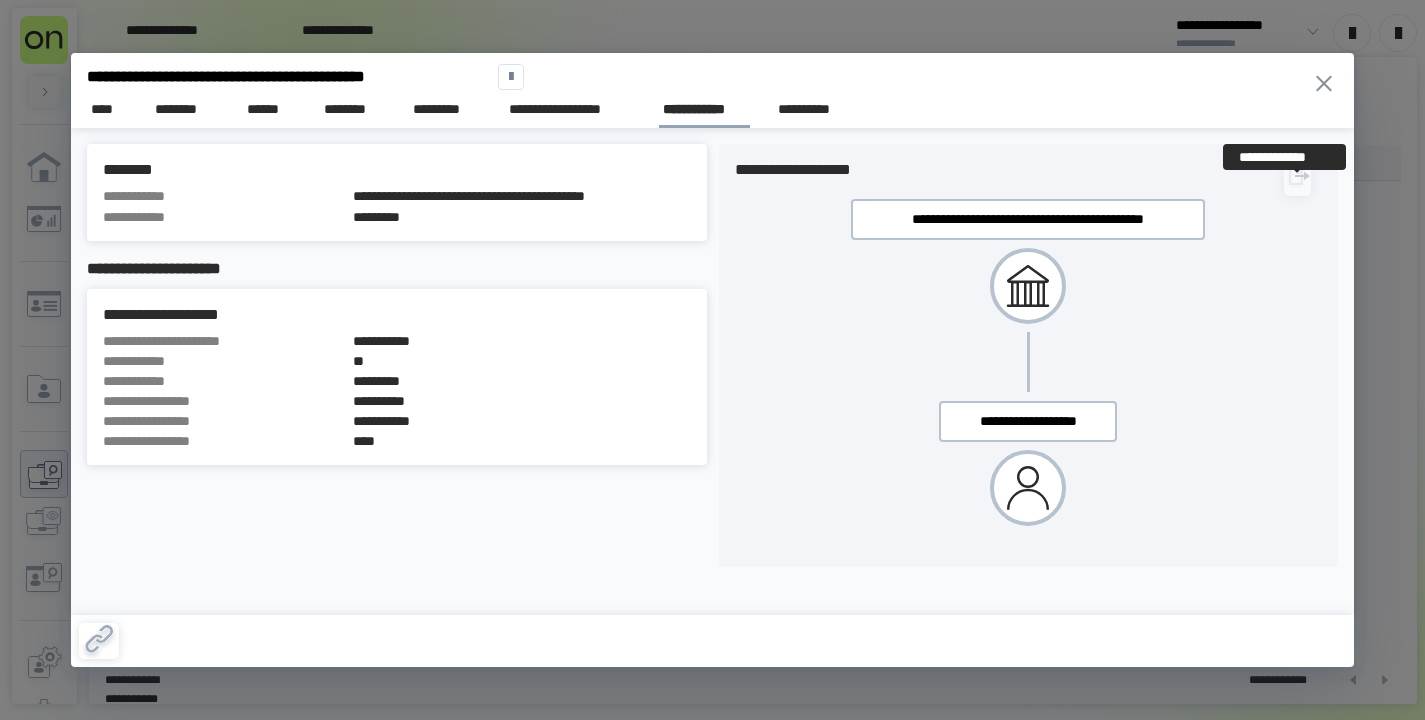 scroll, scrollTop: 0, scrollLeft: 0, axis: both 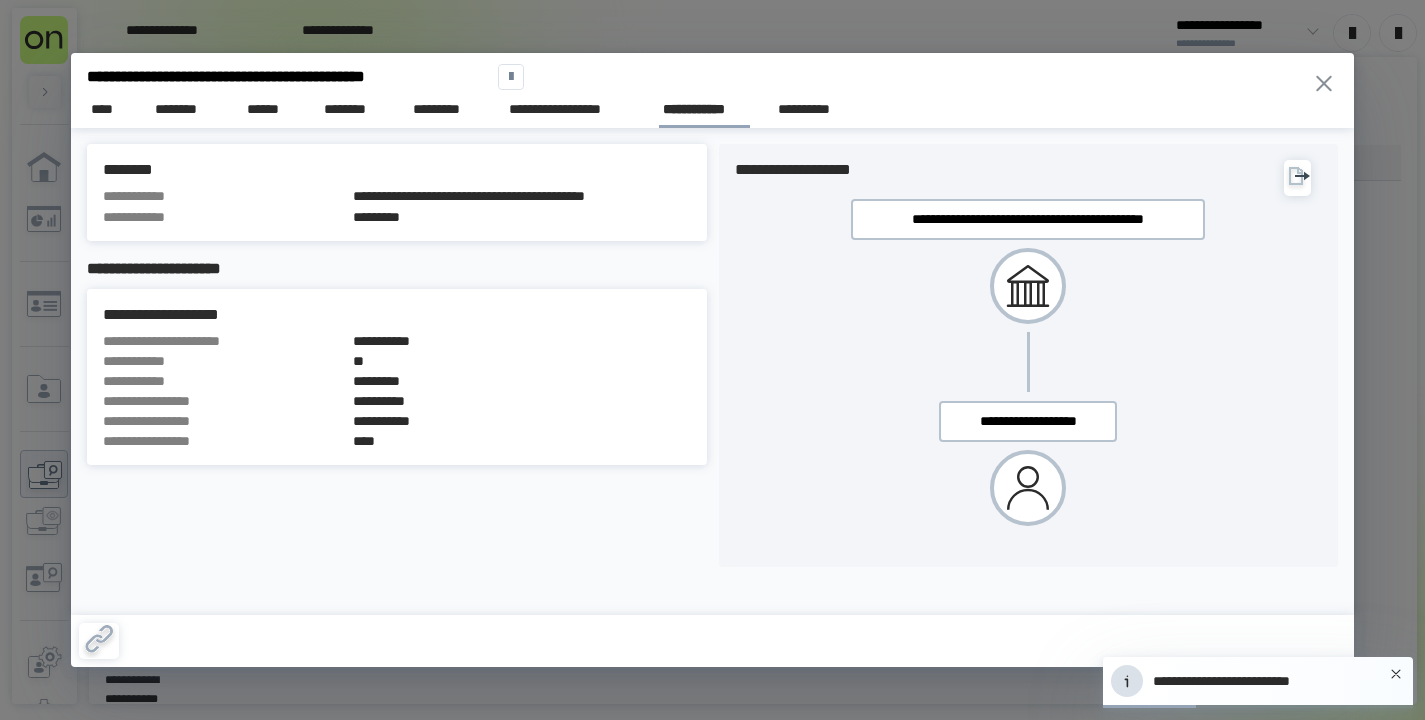 click on "**********" at bounding box center (226, 76) 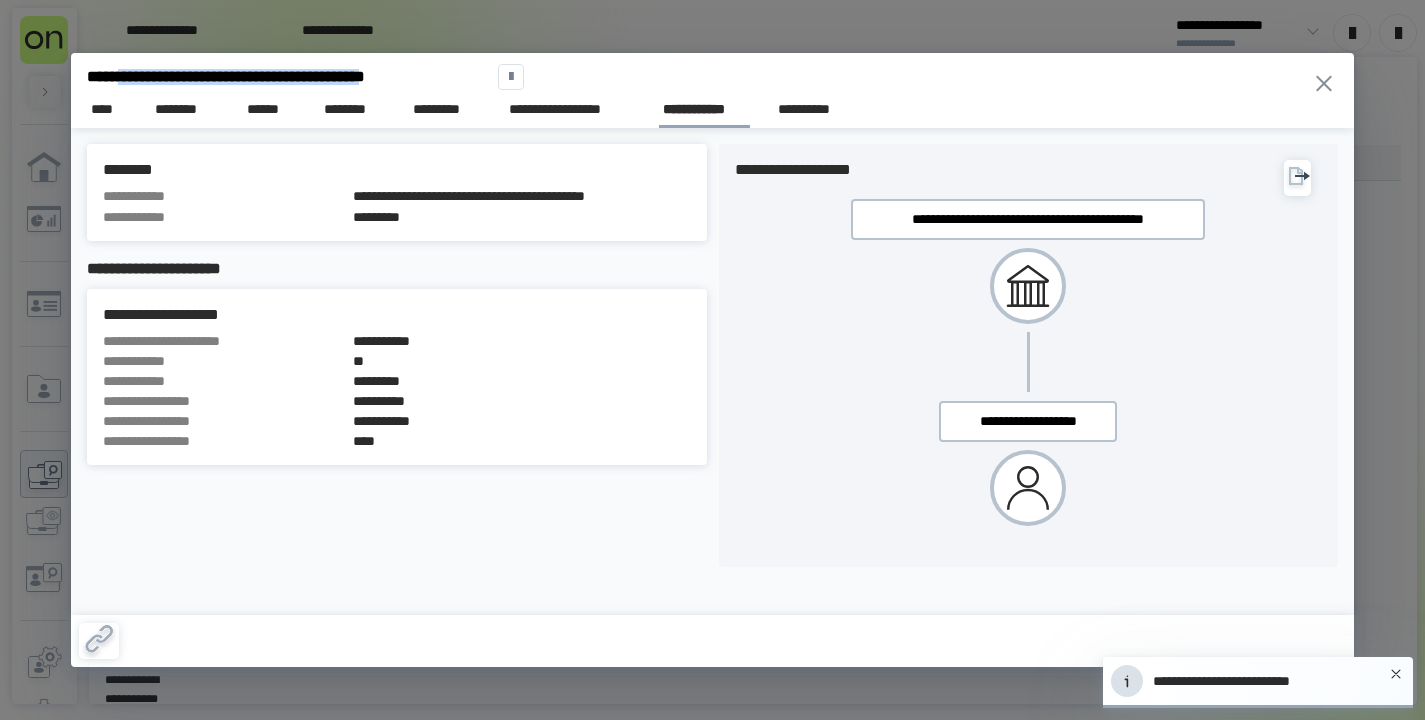 drag, startPoint x: 135, startPoint y: 74, endPoint x: 475, endPoint y: 73, distance: 340.00146 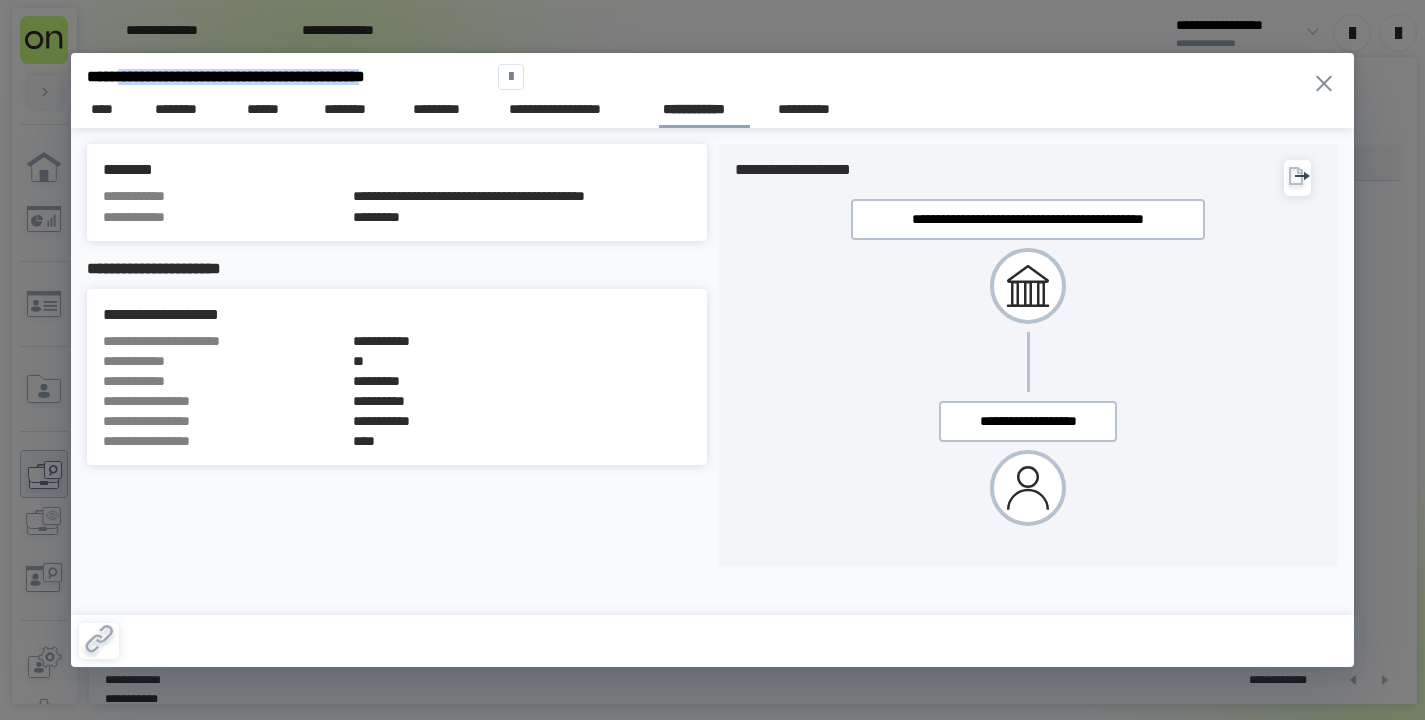 copy on "**********" 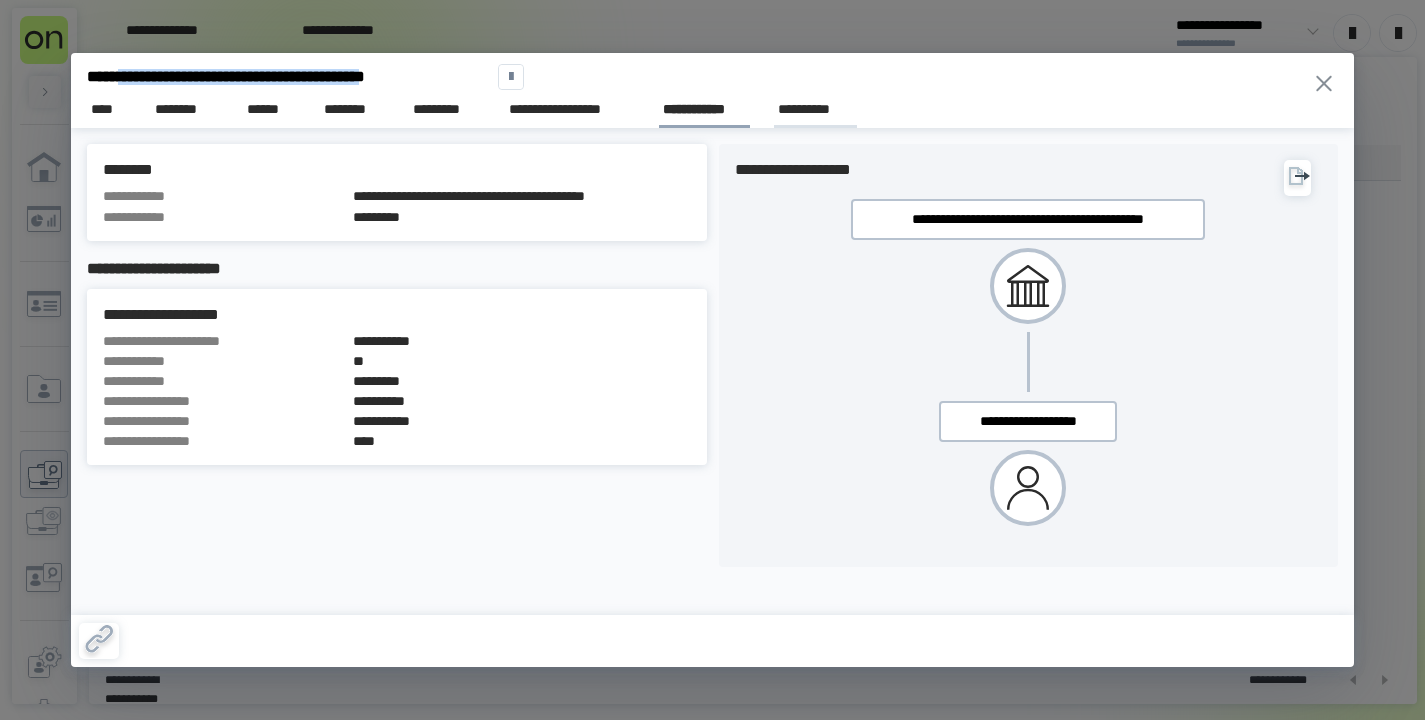 click on "**********" at bounding box center [815, 109] 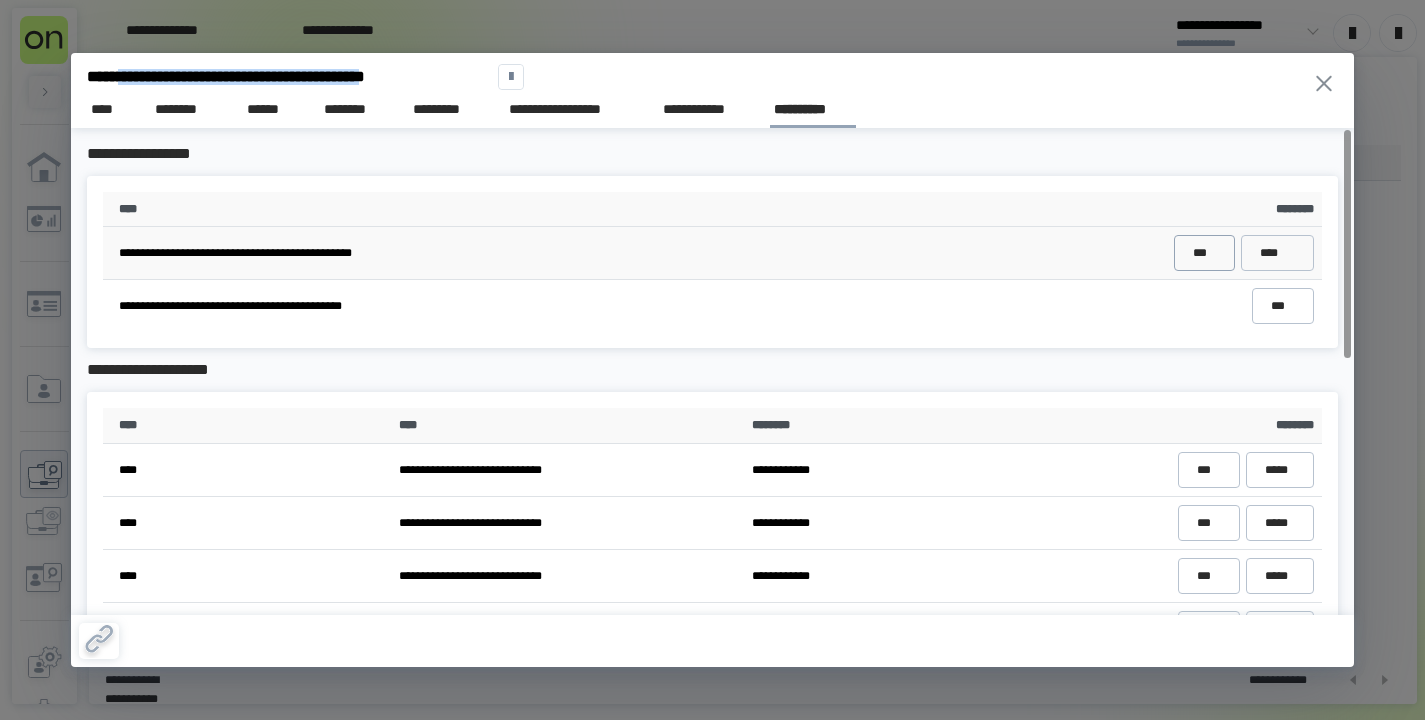 click on "***" at bounding box center [1204, 253] 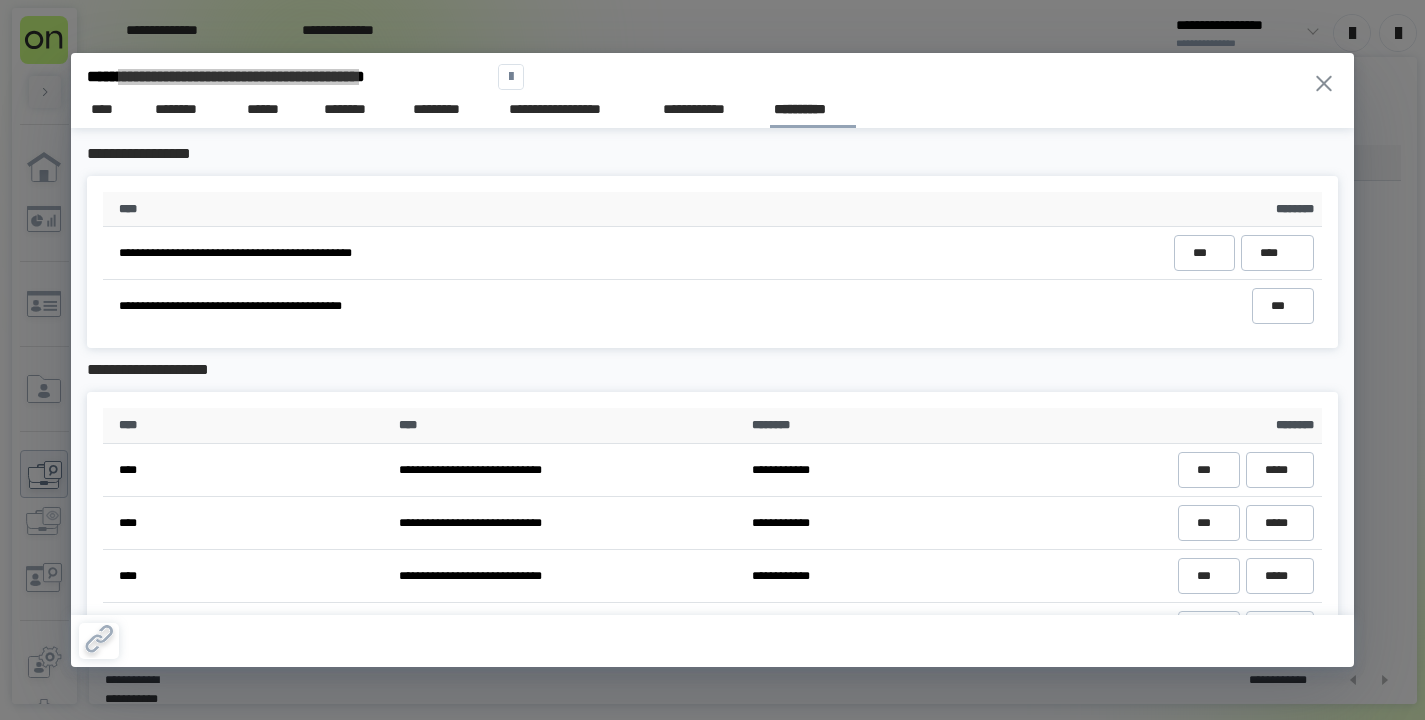 scroll, scrollTop: 548, scrollLeft: 0, axis: vertical 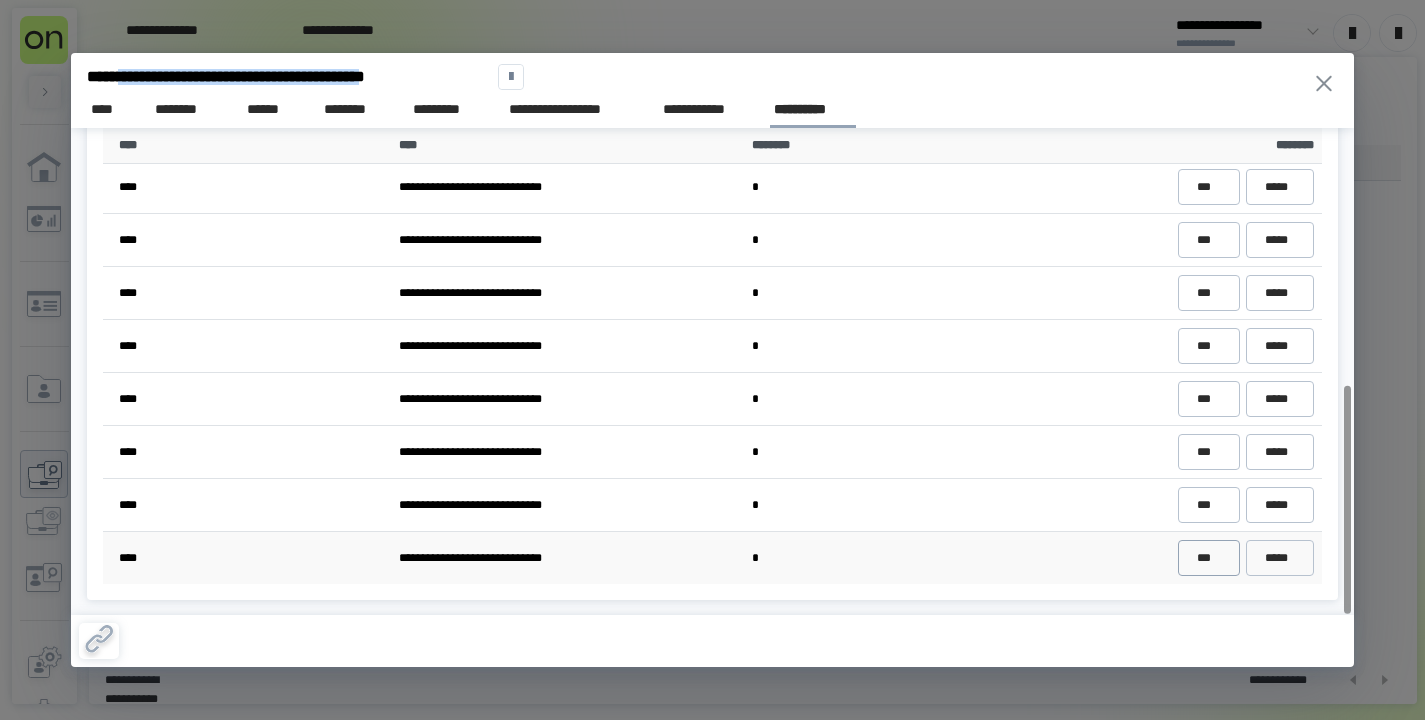 click on "***" at bounding box center [1208, 558] 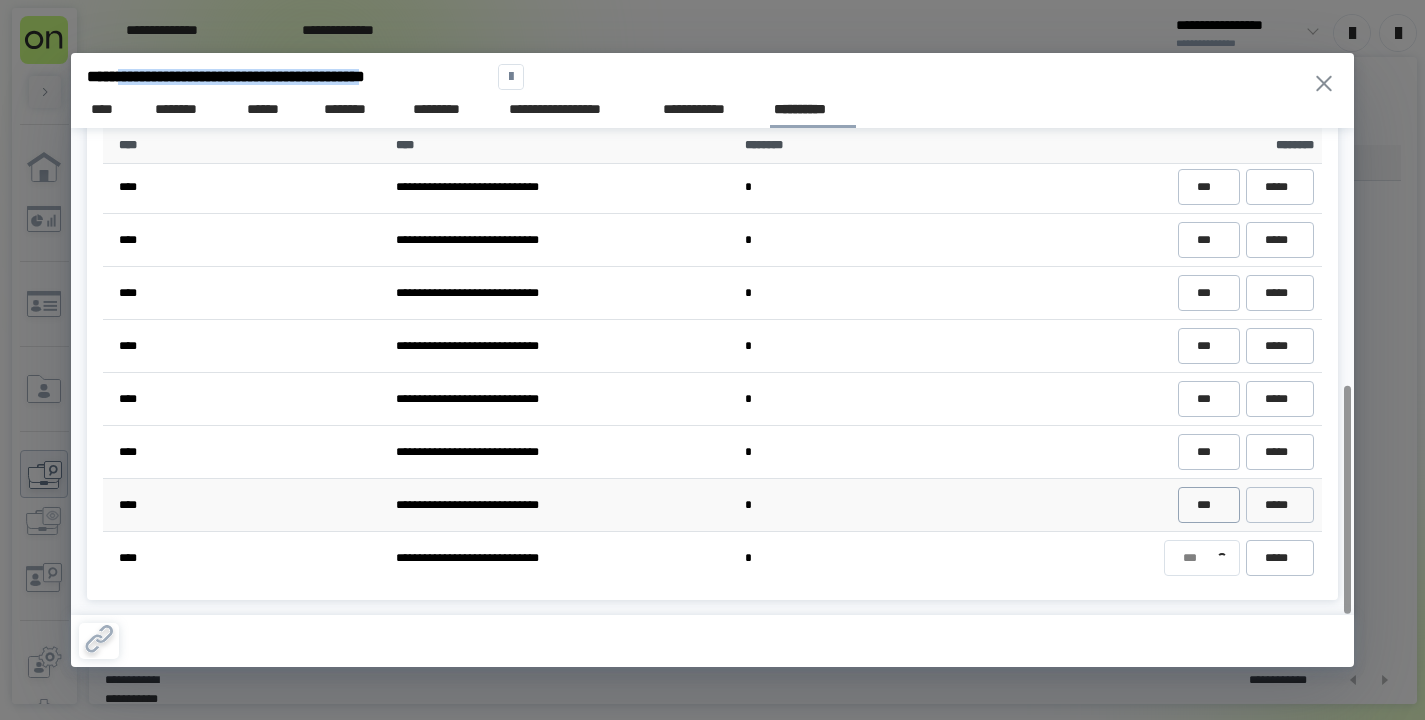 click on "***" at bounding box center [1208, 505] 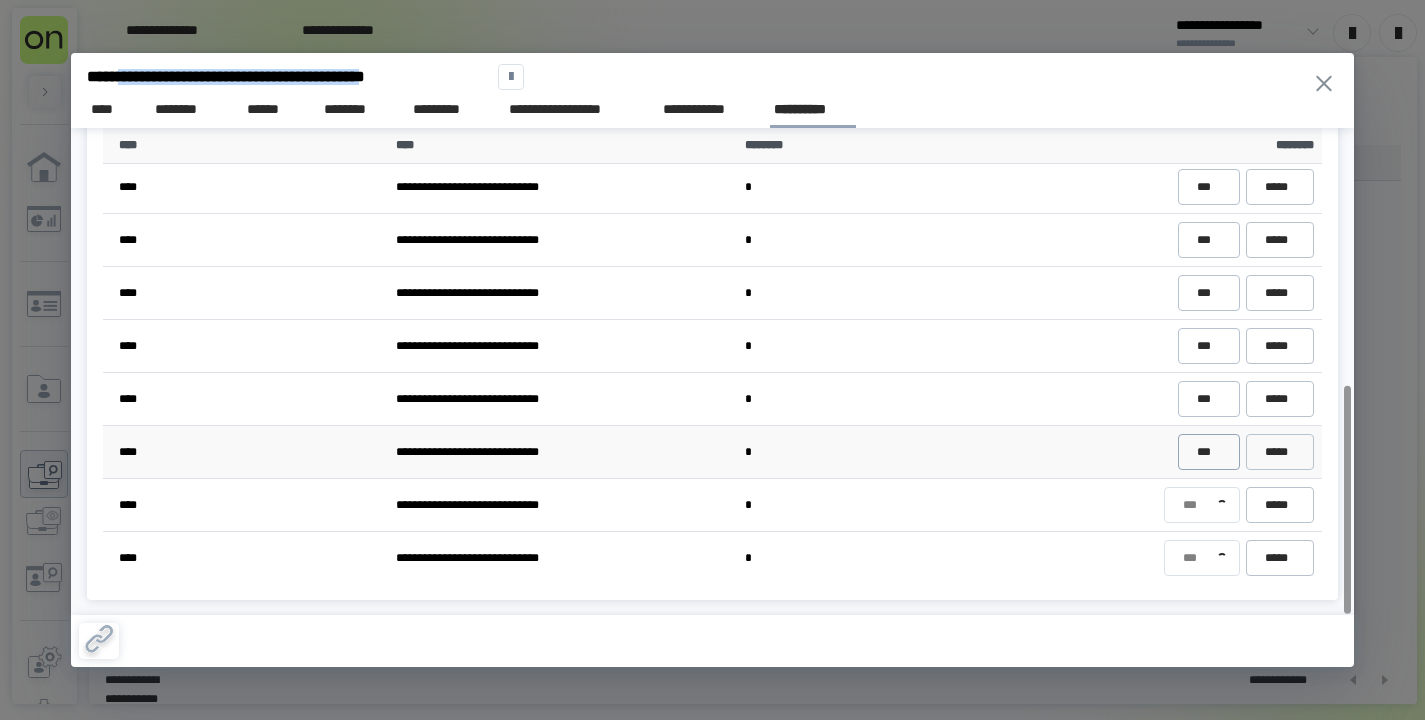 click on "***" at bounding box center (1208, 452) 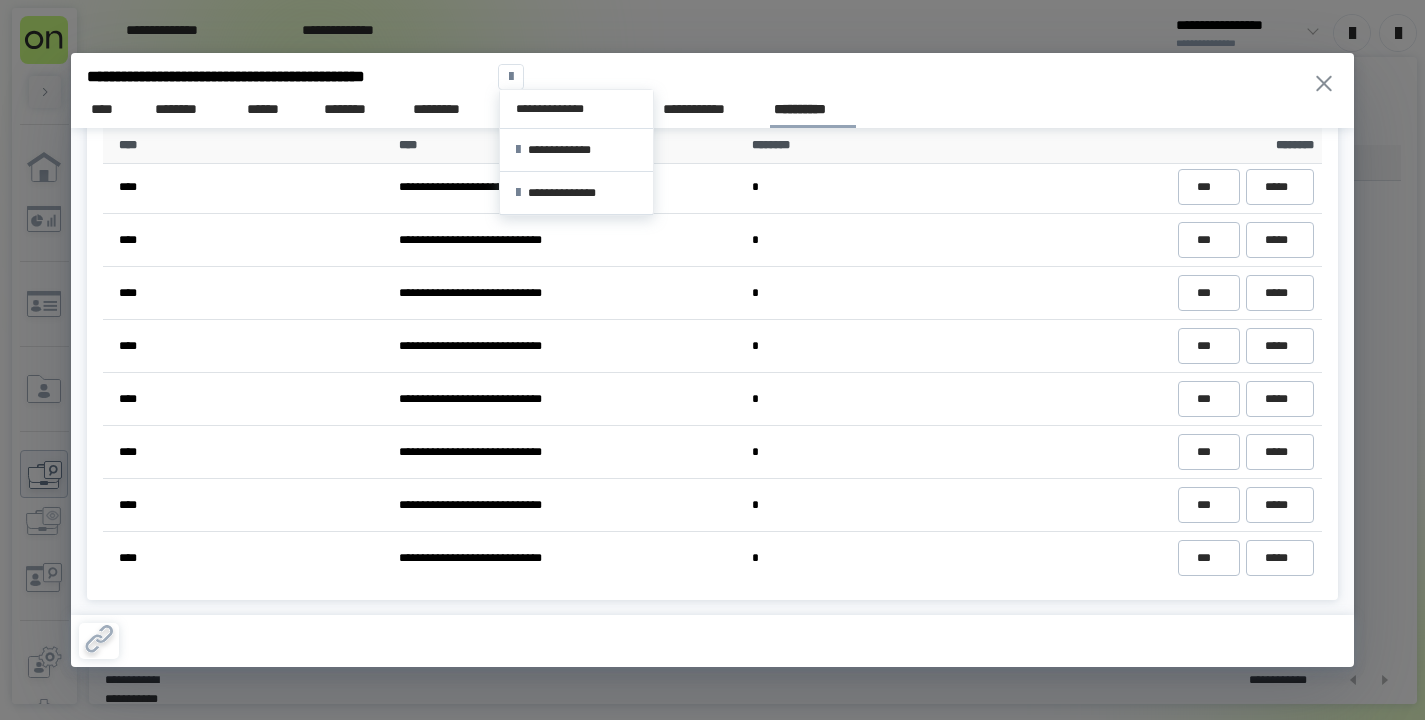 click at bounding box center [511, 77] 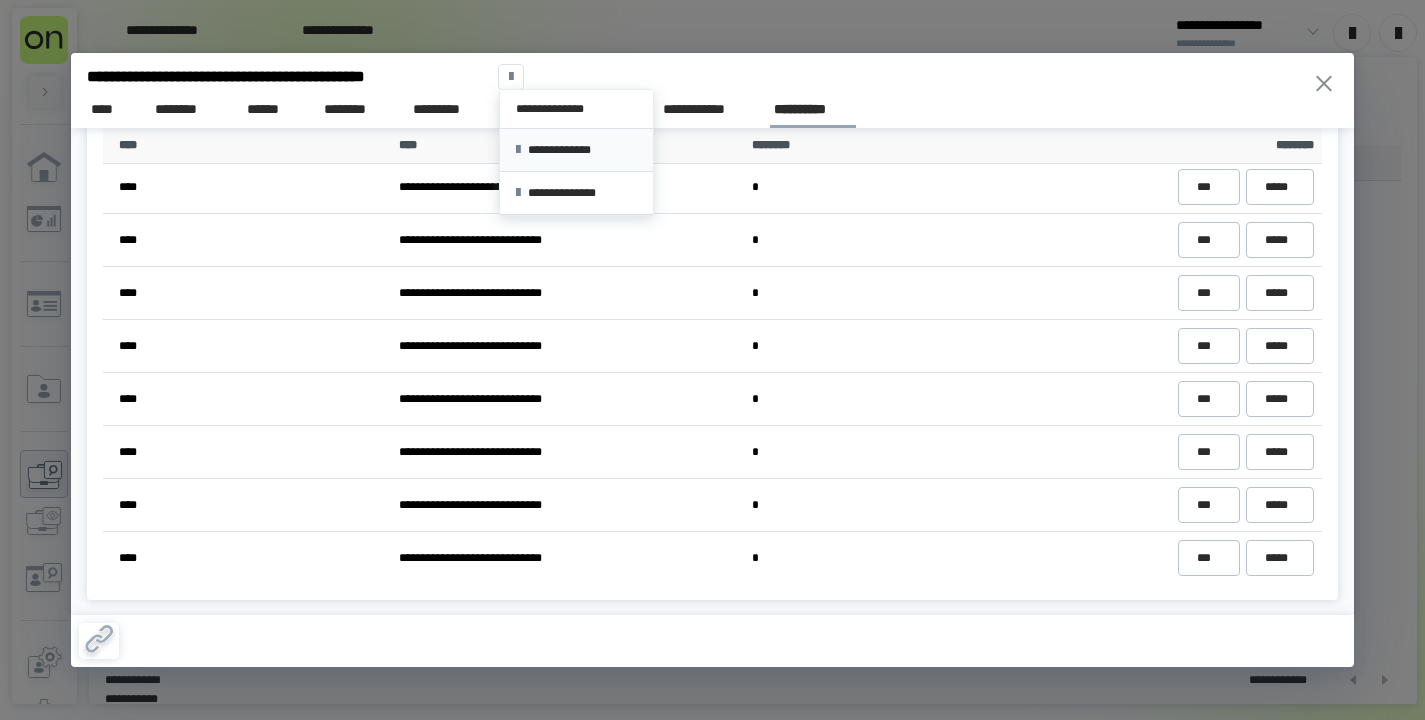 click on "**********" at bounding box center [576, 150] 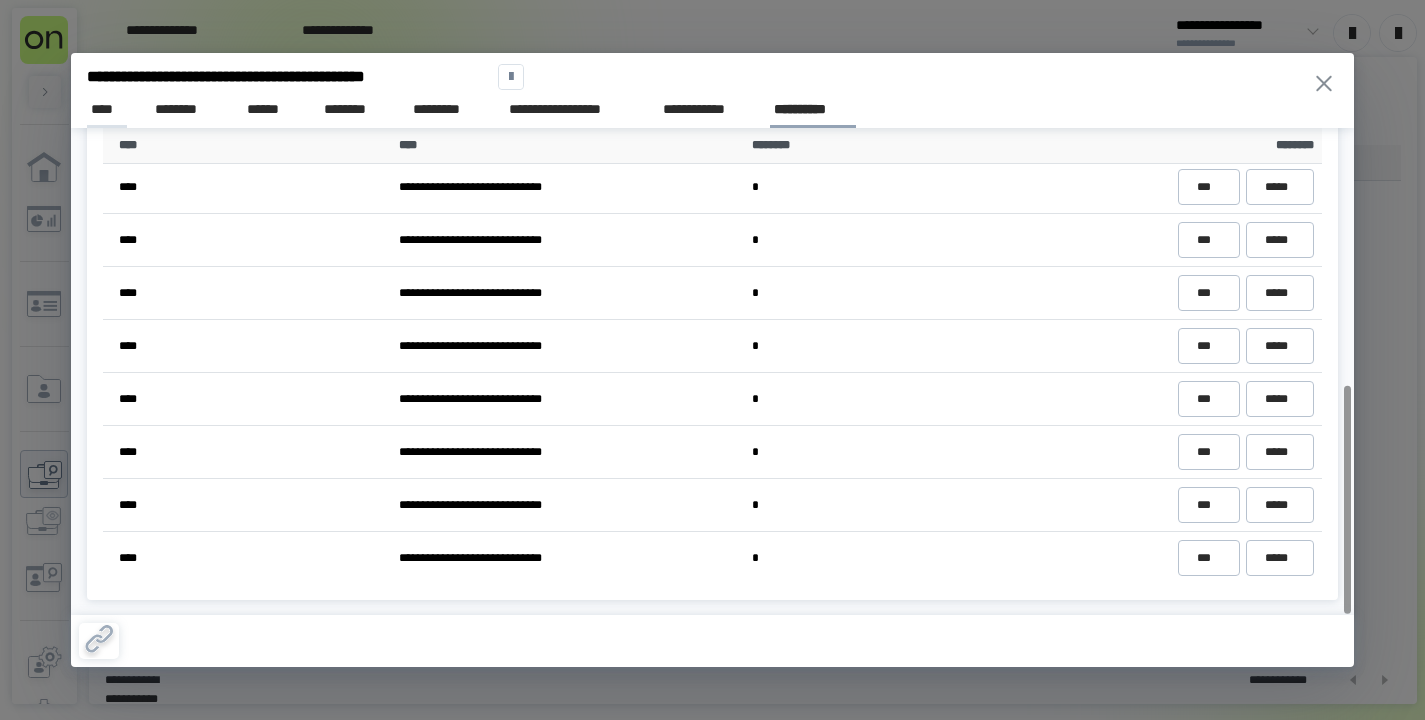 click on "****" at bounding box center [107, 109] 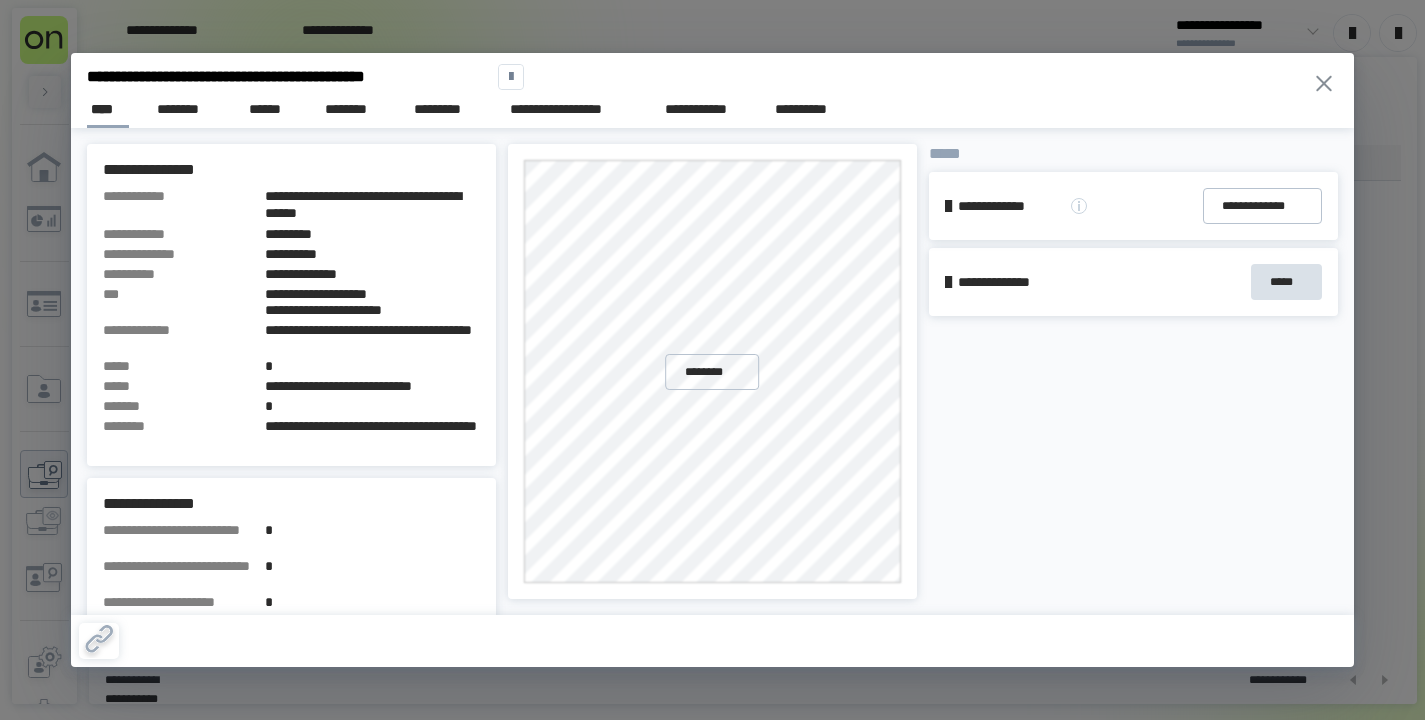click 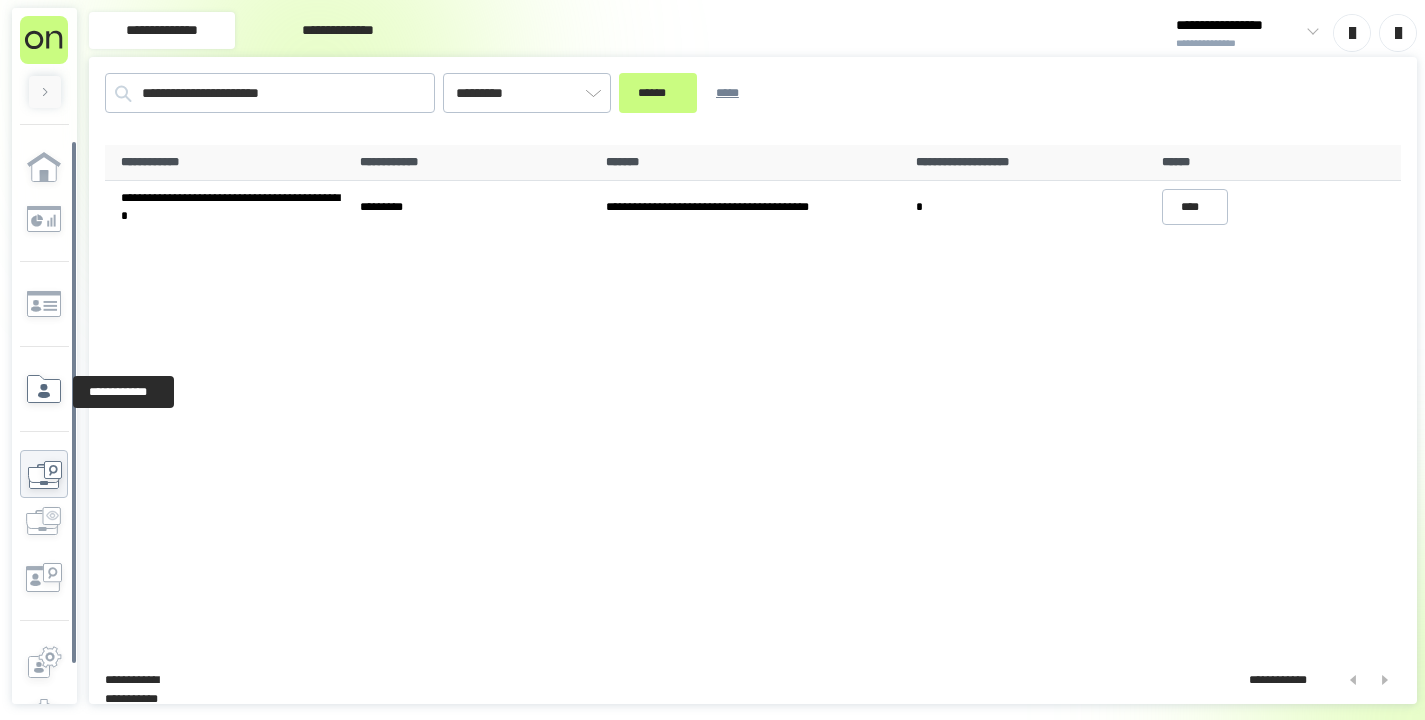click 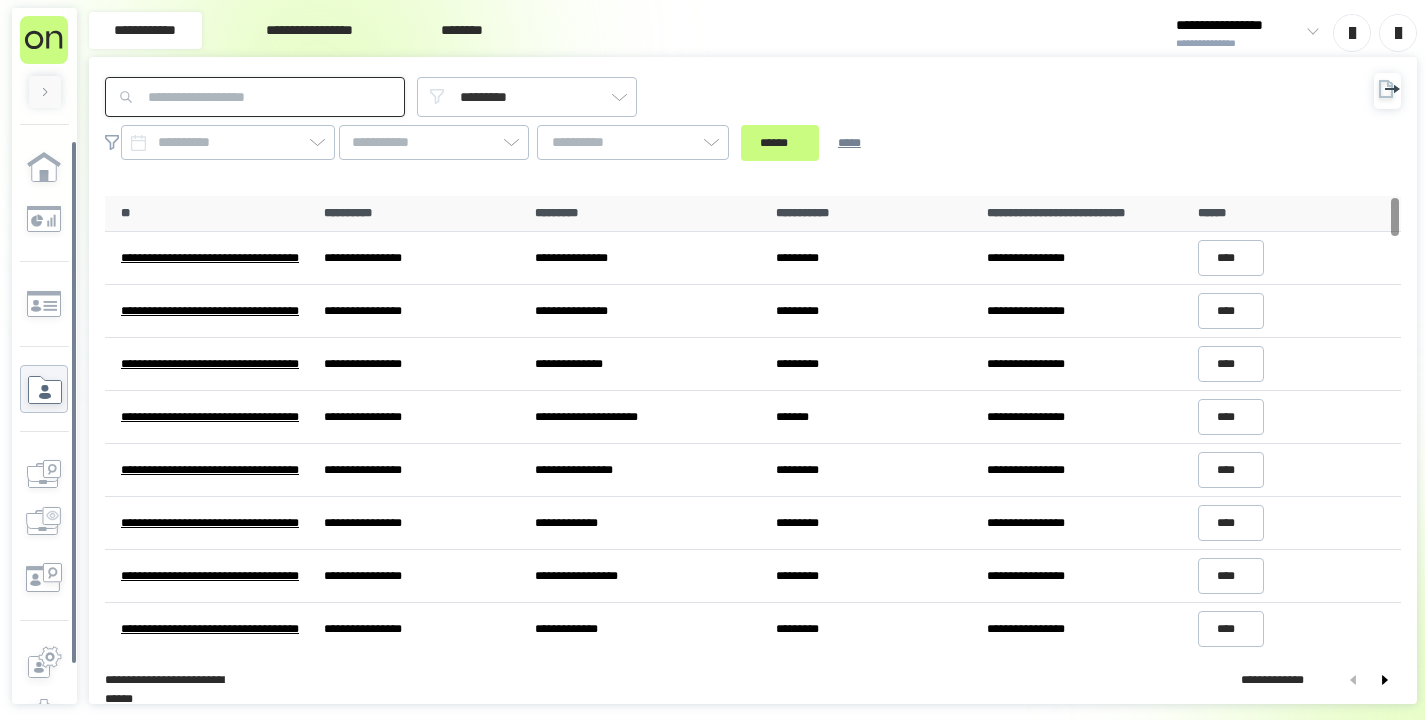 click at bounding box center (255, 97) 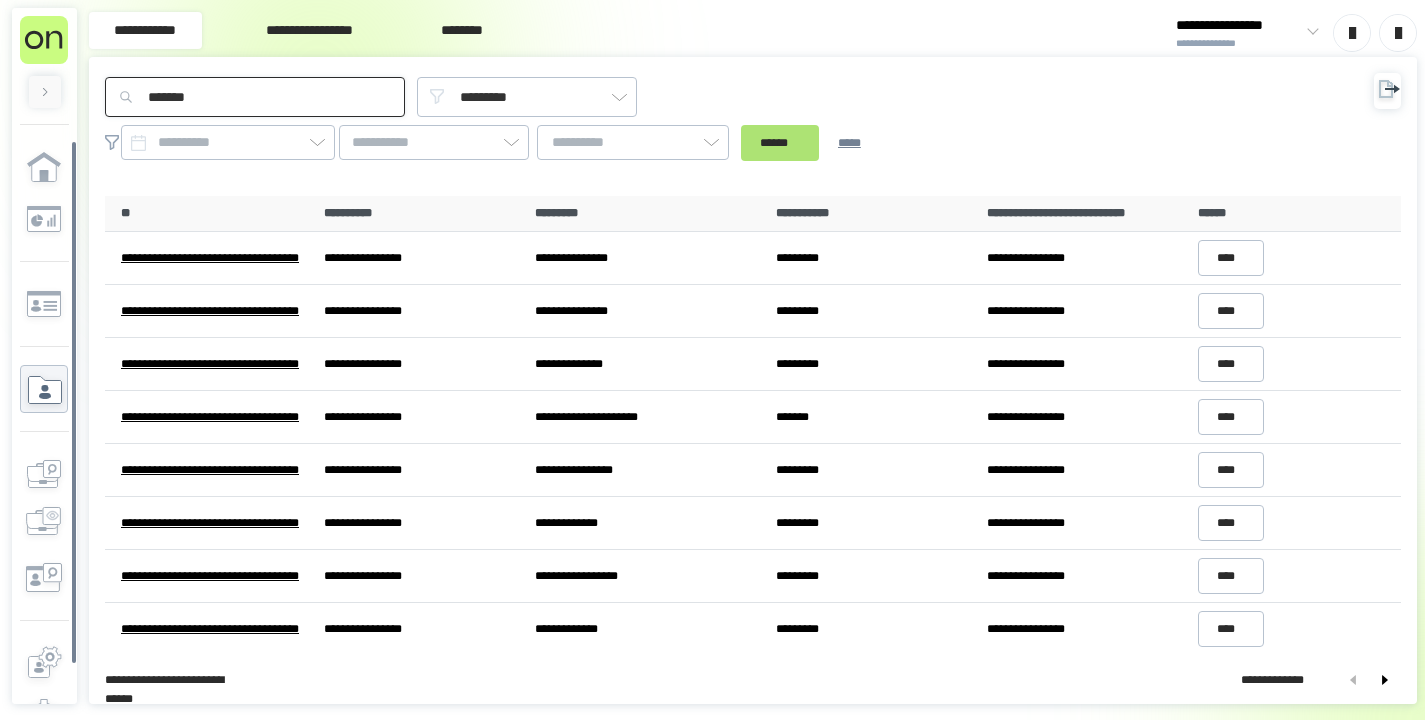 type on "*******" 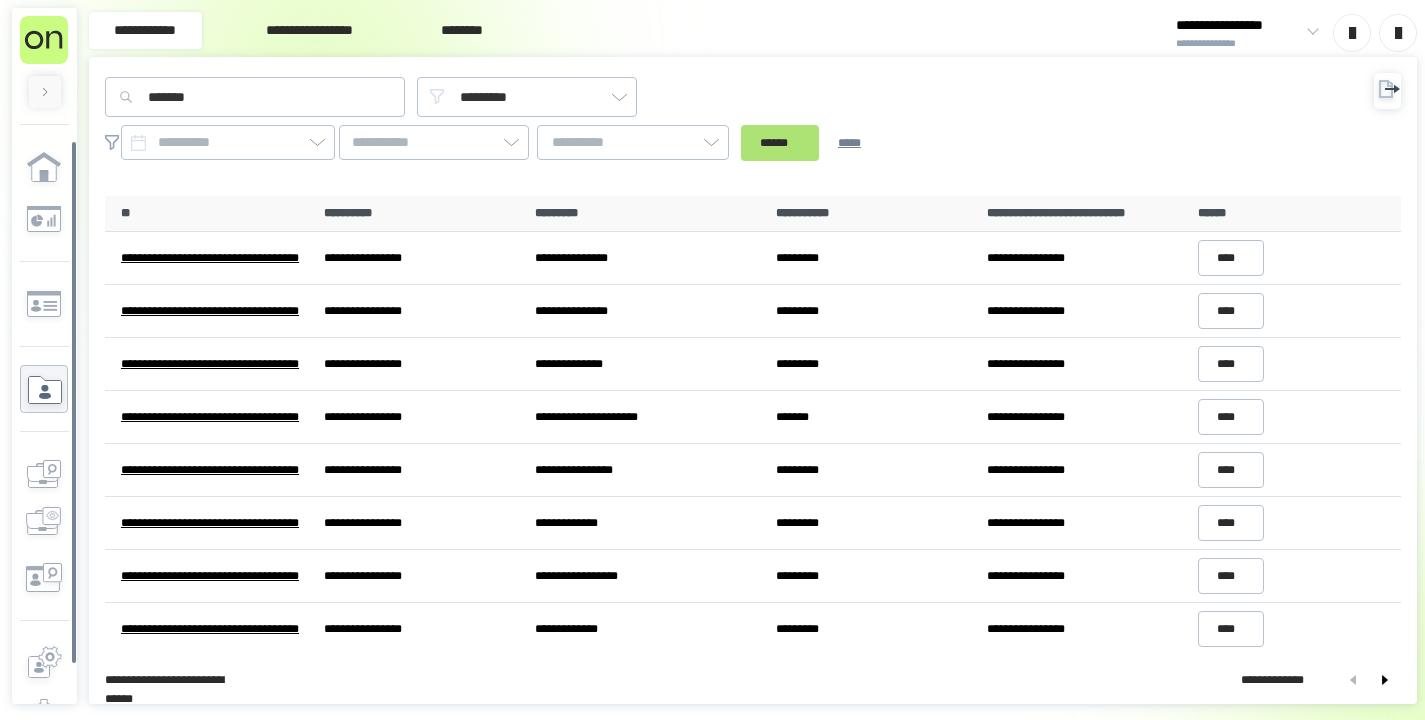 click on "******" at bounding box center (780, 143) 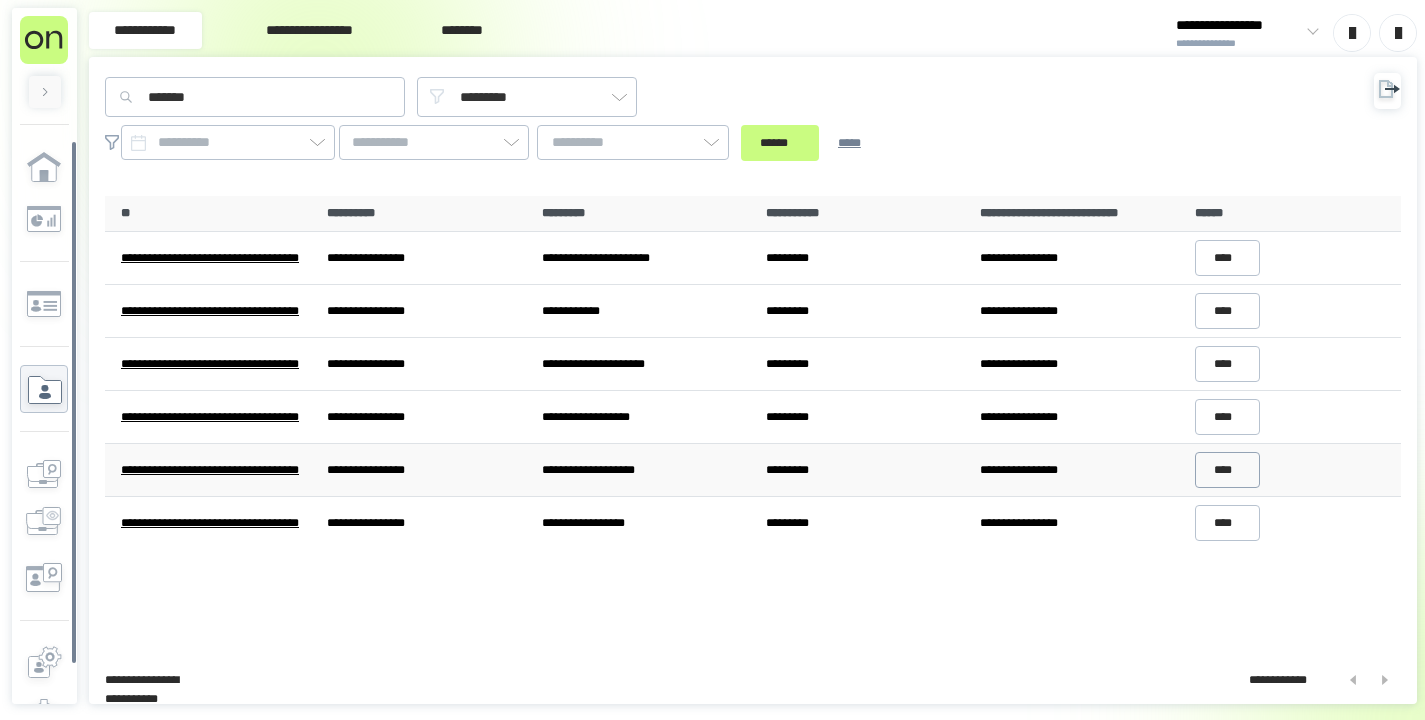 click on "****" at bounding box center (1228, 470) 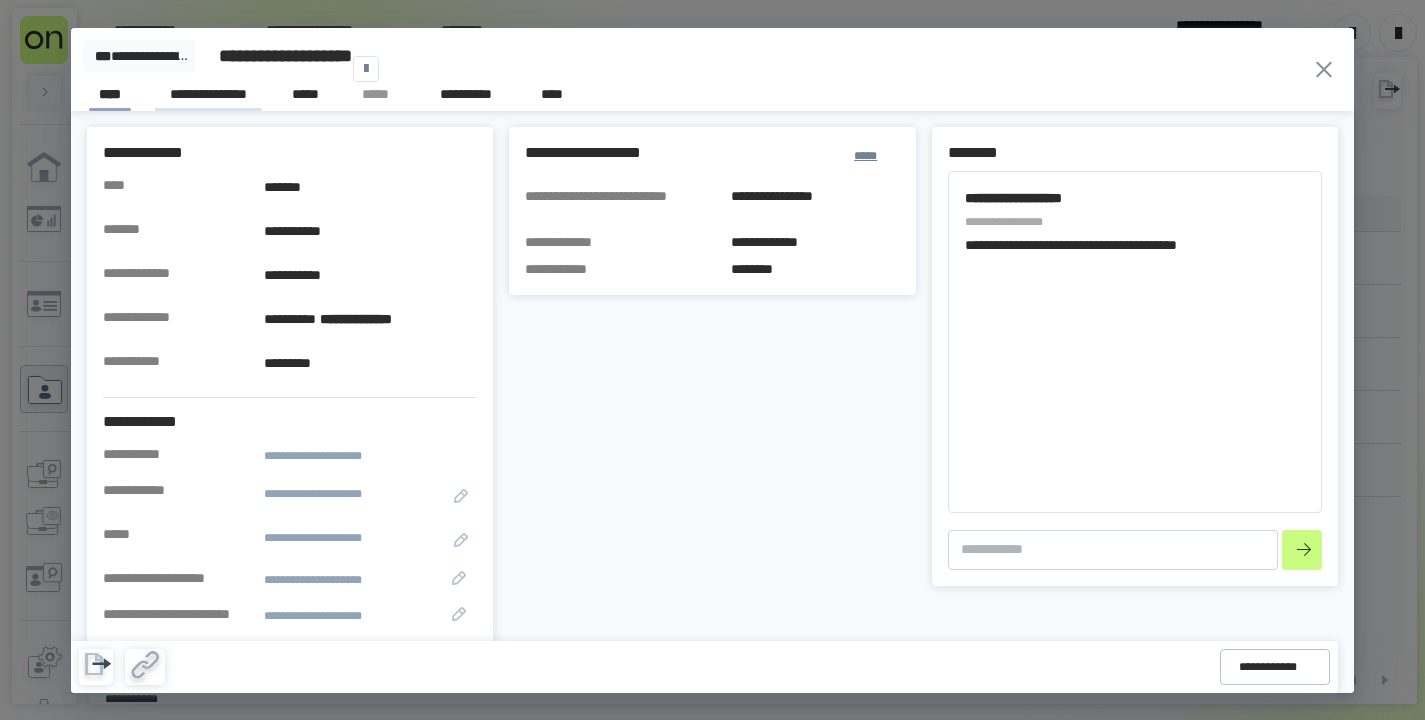 click on "**********" at bounding box center [208, 97] 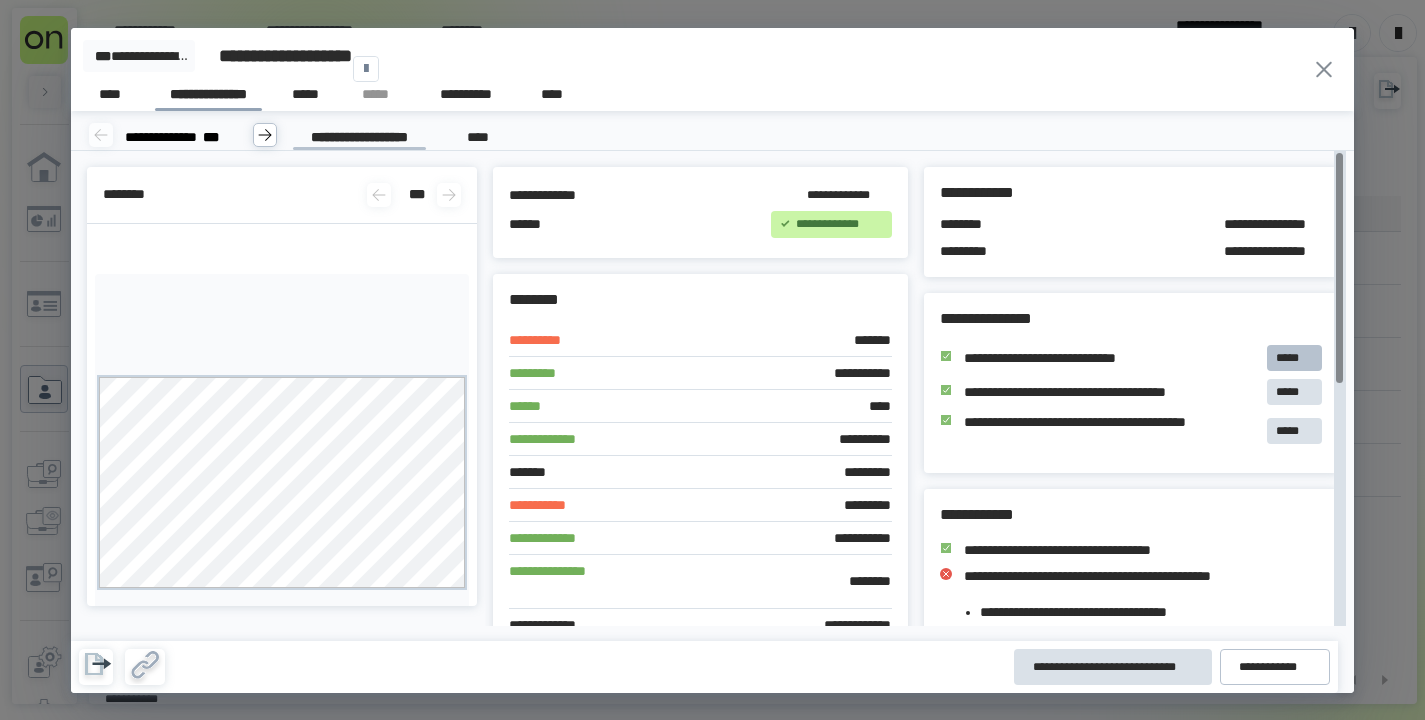click on "*****" at bounding box center (1294, 358) 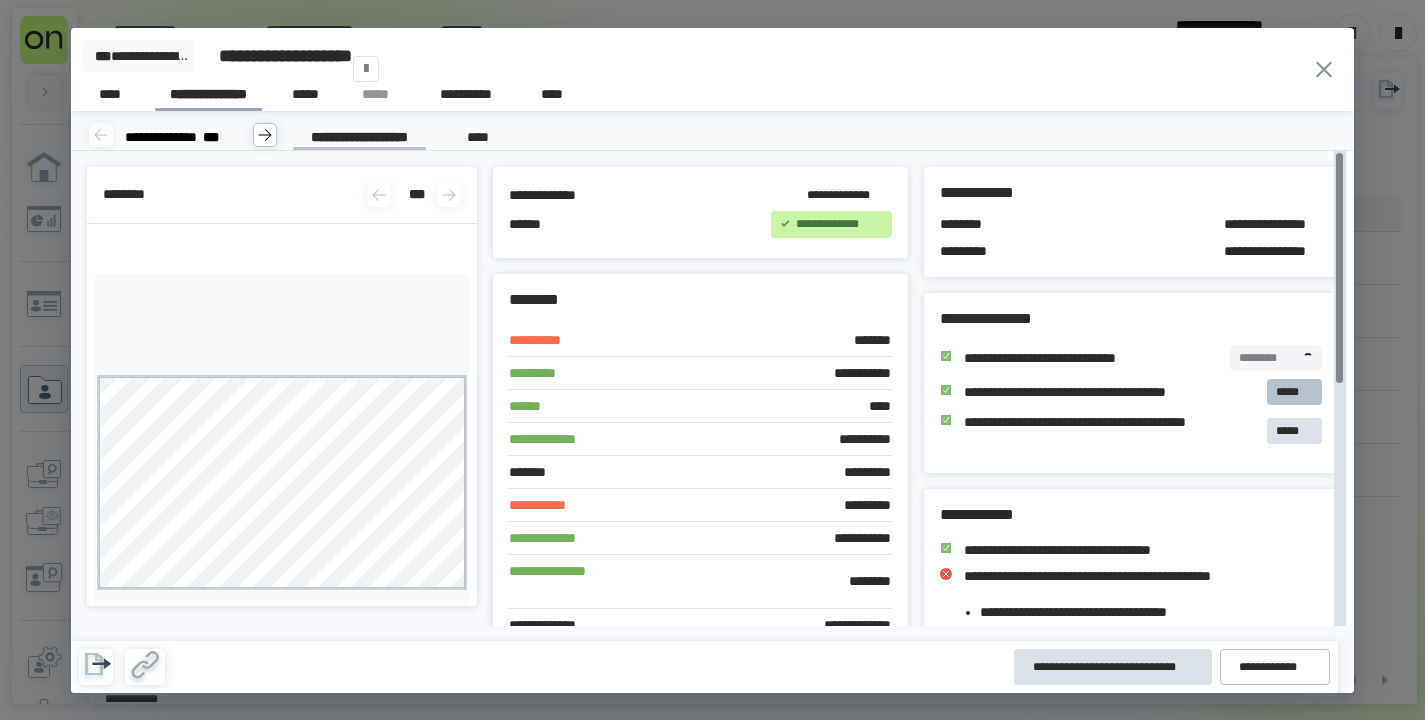 click on "*****" at bounding box center (1294, 392) 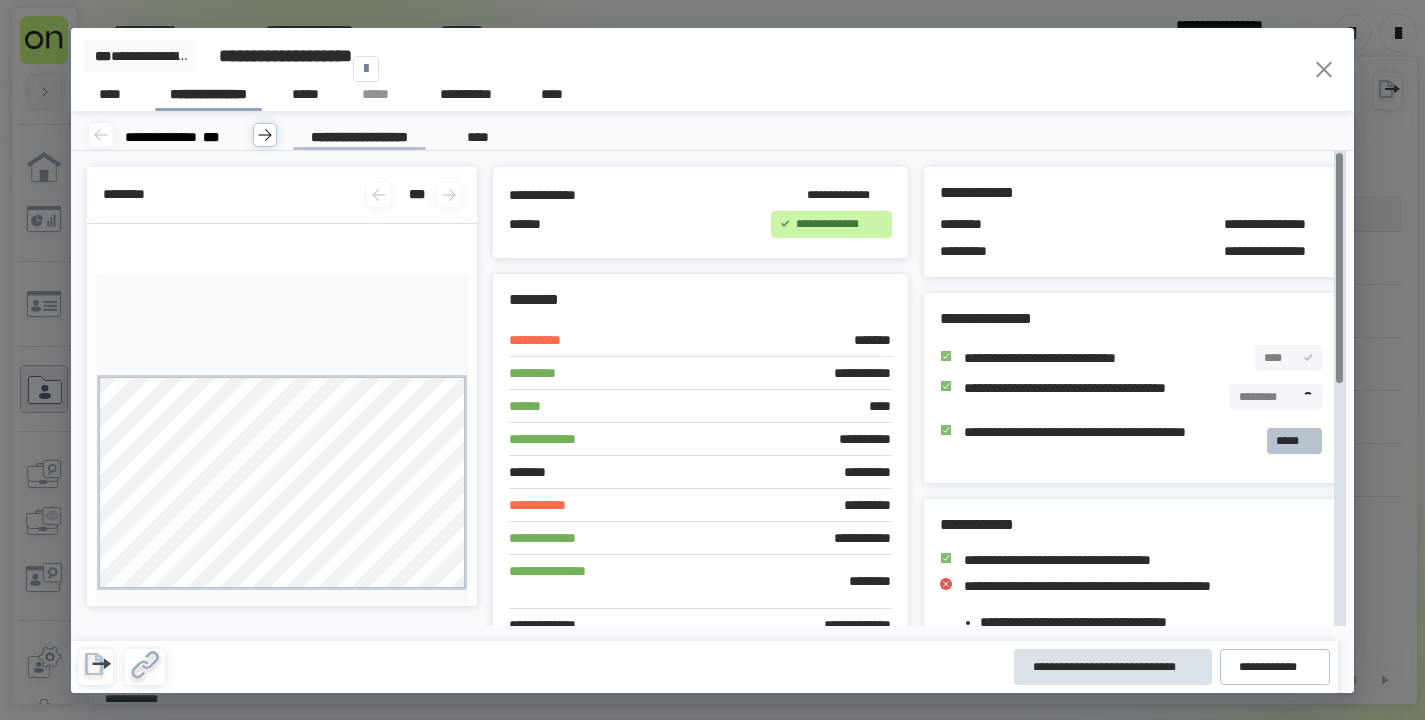 click on "*****" at bounding box center [1294, 441] 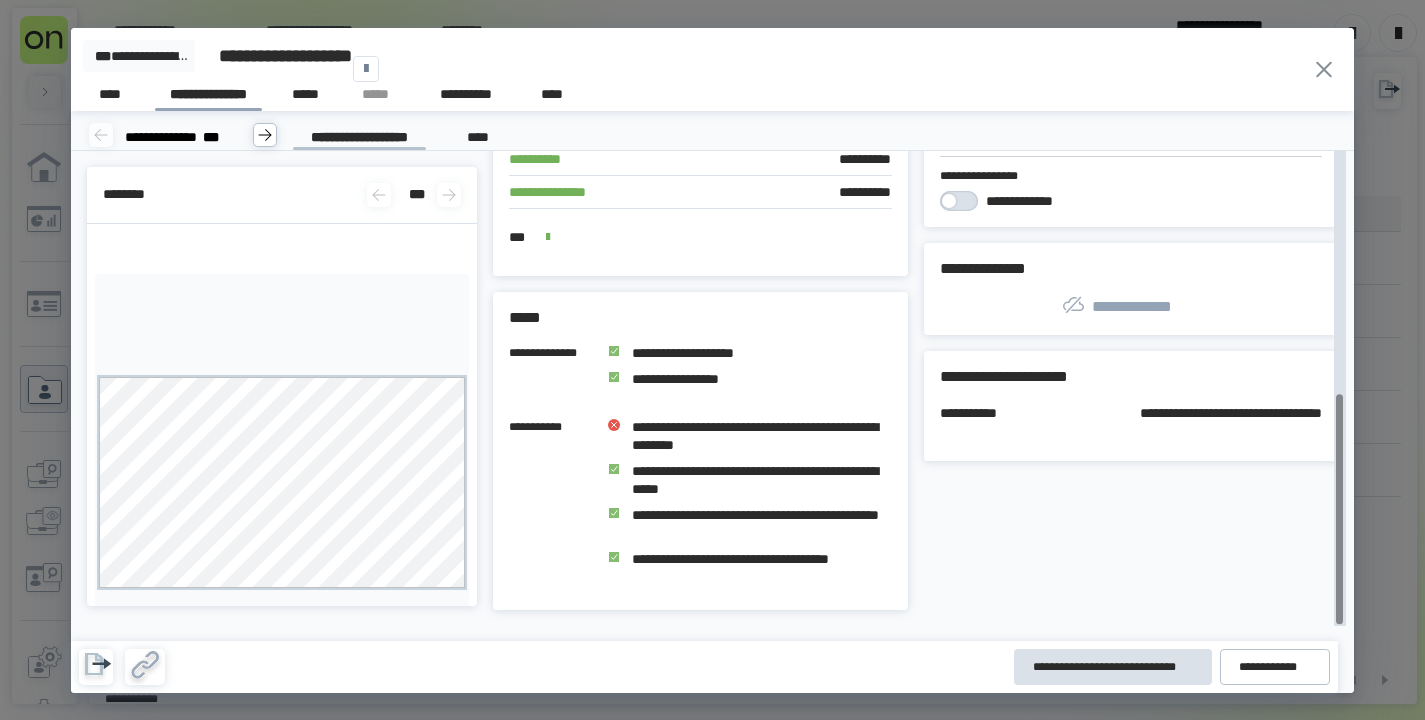 scroll, scrollTop: 499, scrollLeft: 0, axis: vertical 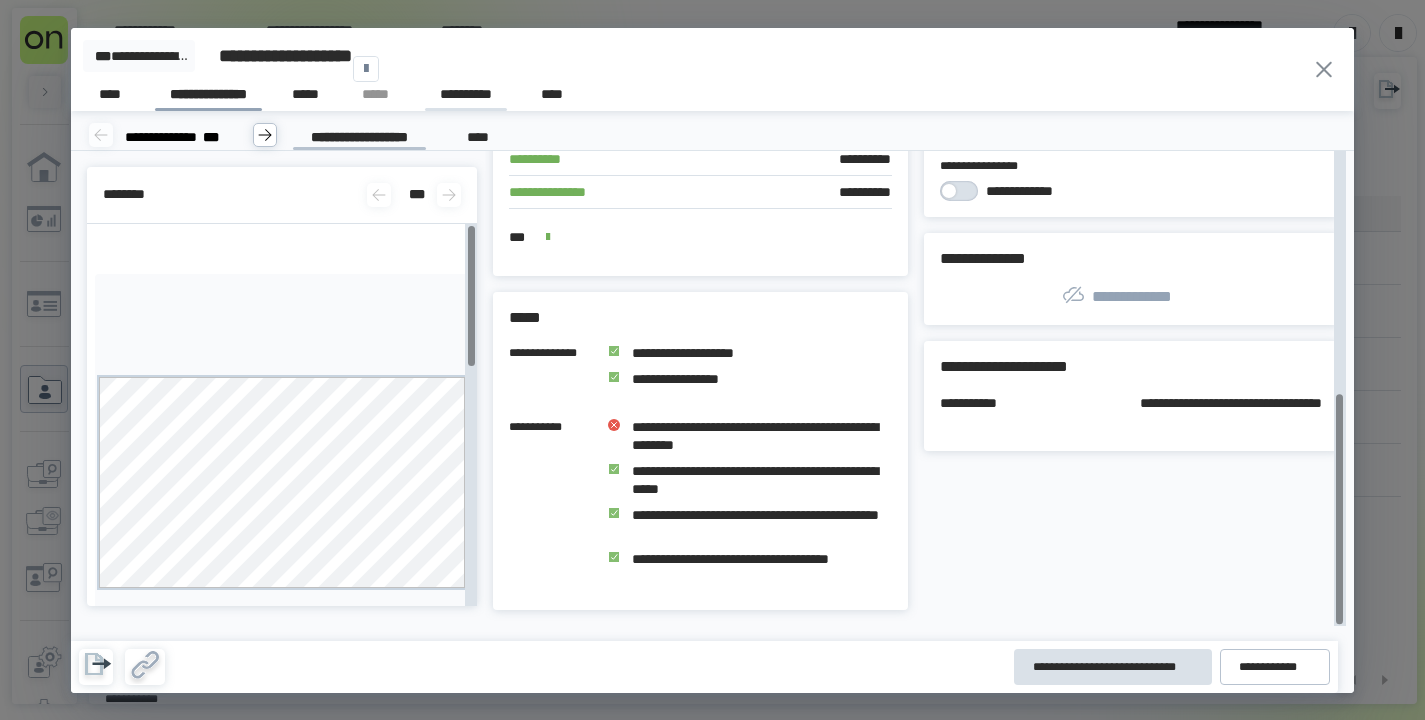 click on "**********" at bounding box center (466, 97) 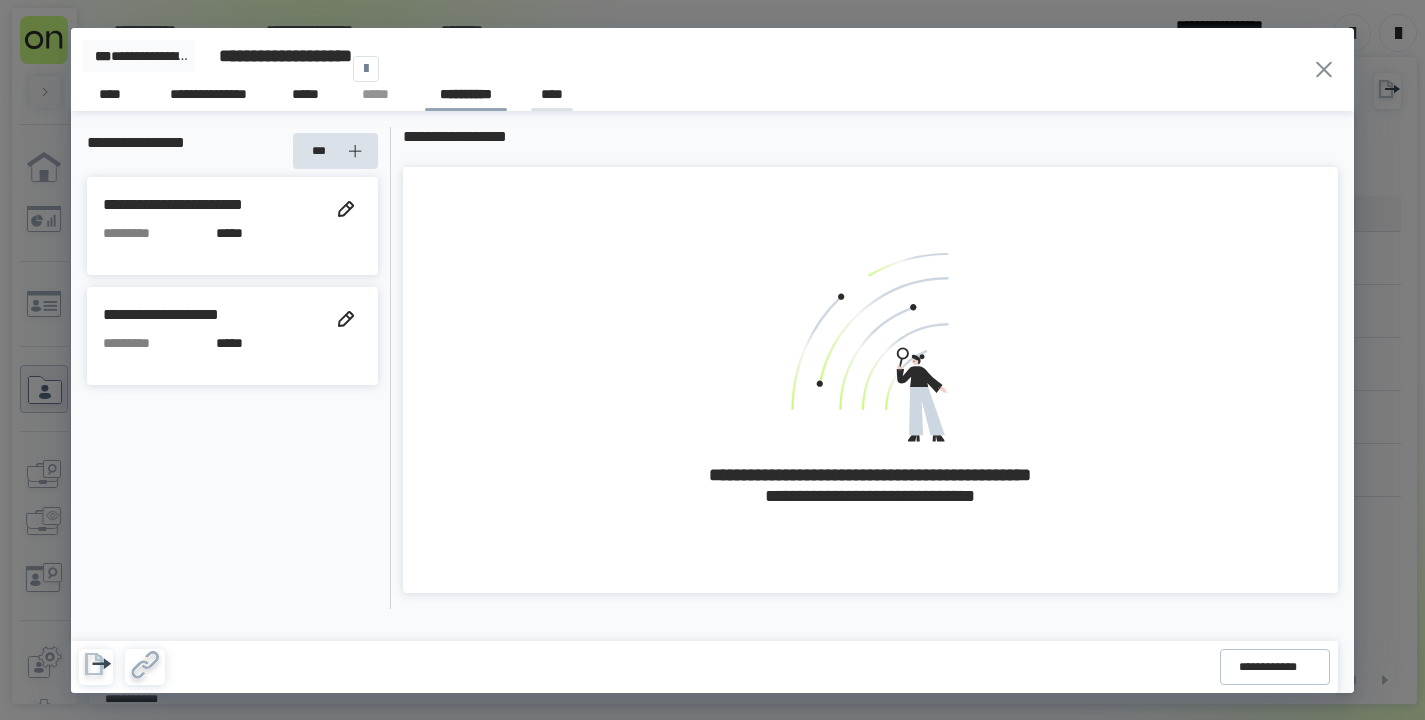 click on "****" at bounding box center (551, 97) 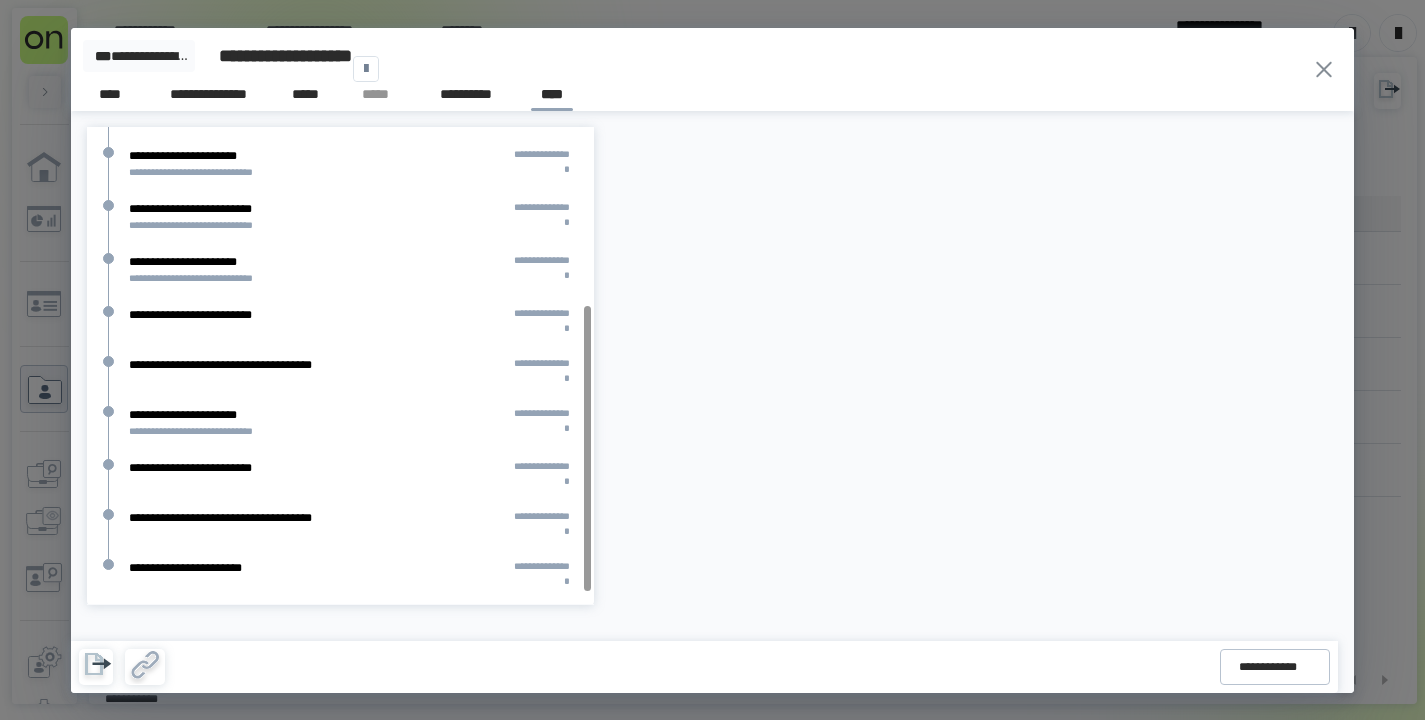 scroll, scrollTop: 297, scrollLeft: 0, axis: vertical 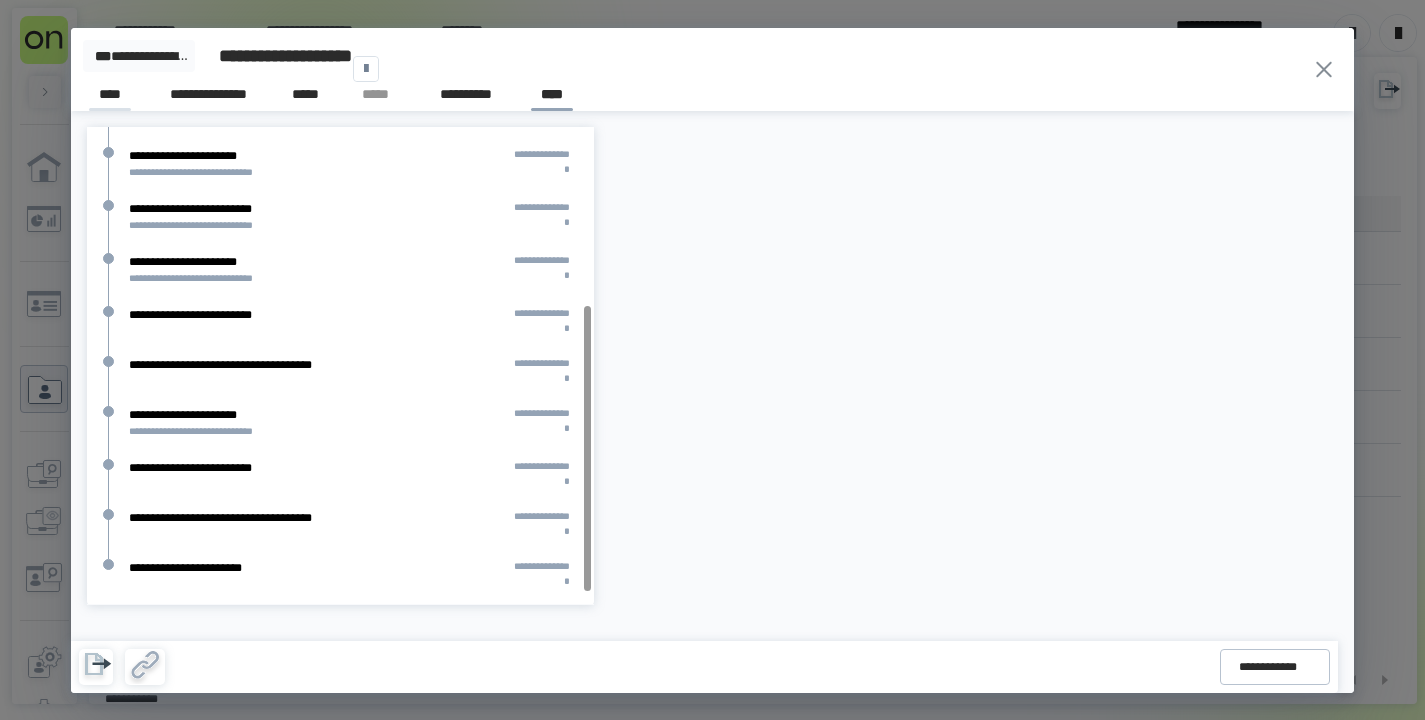 click on "****" at bounding box center (110, 97) 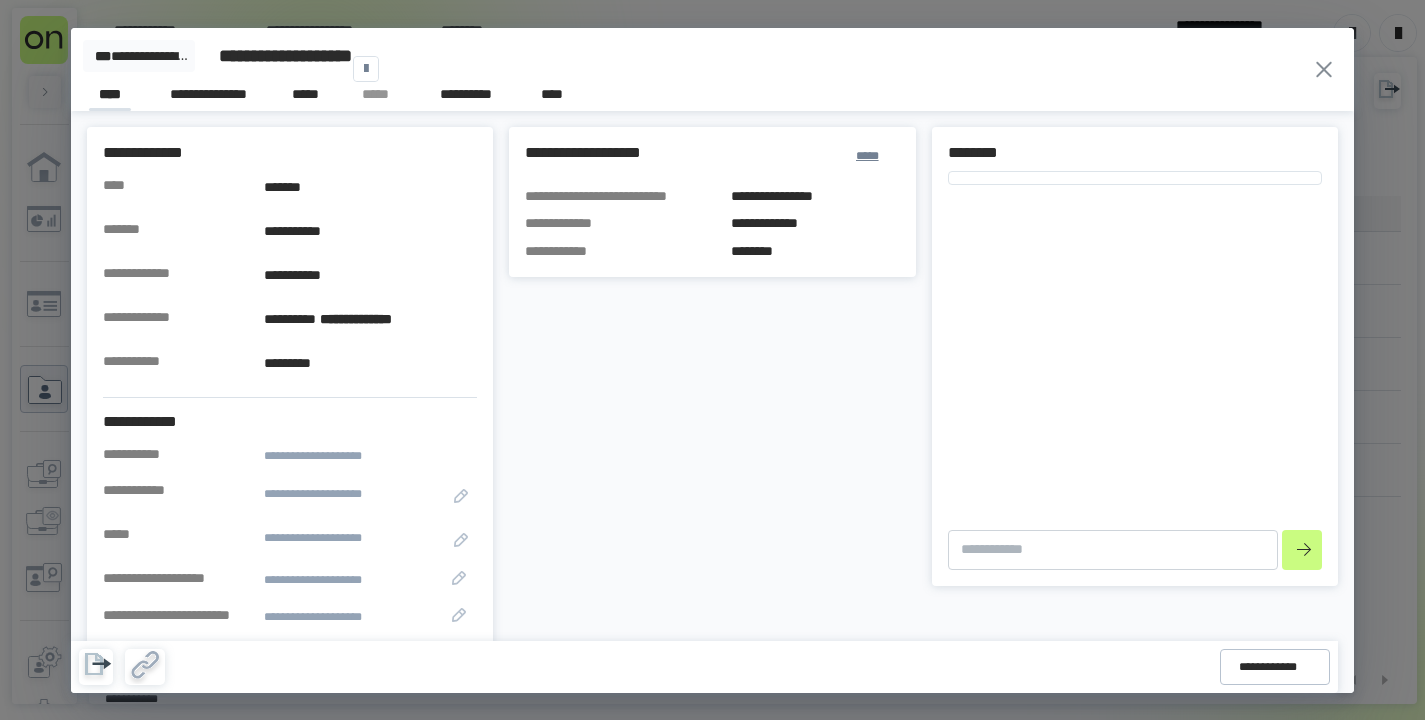 type on "*" 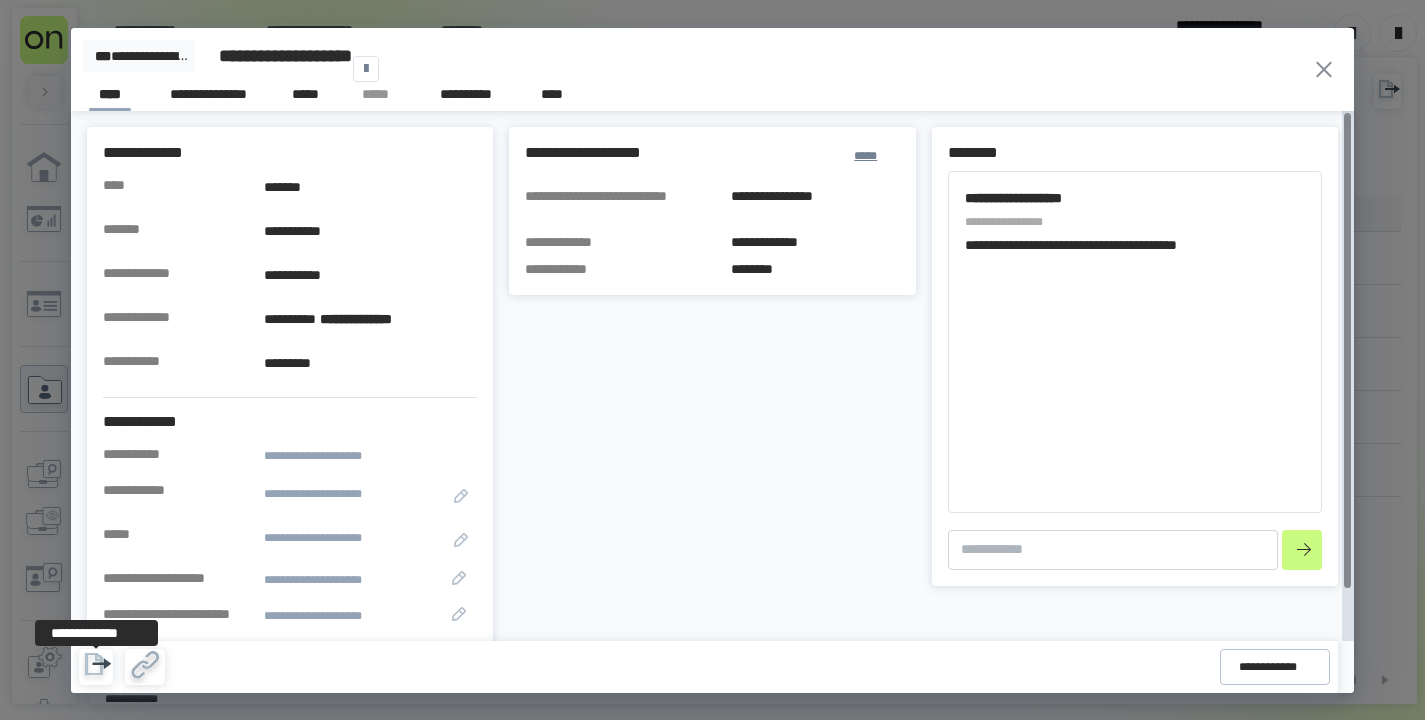 click 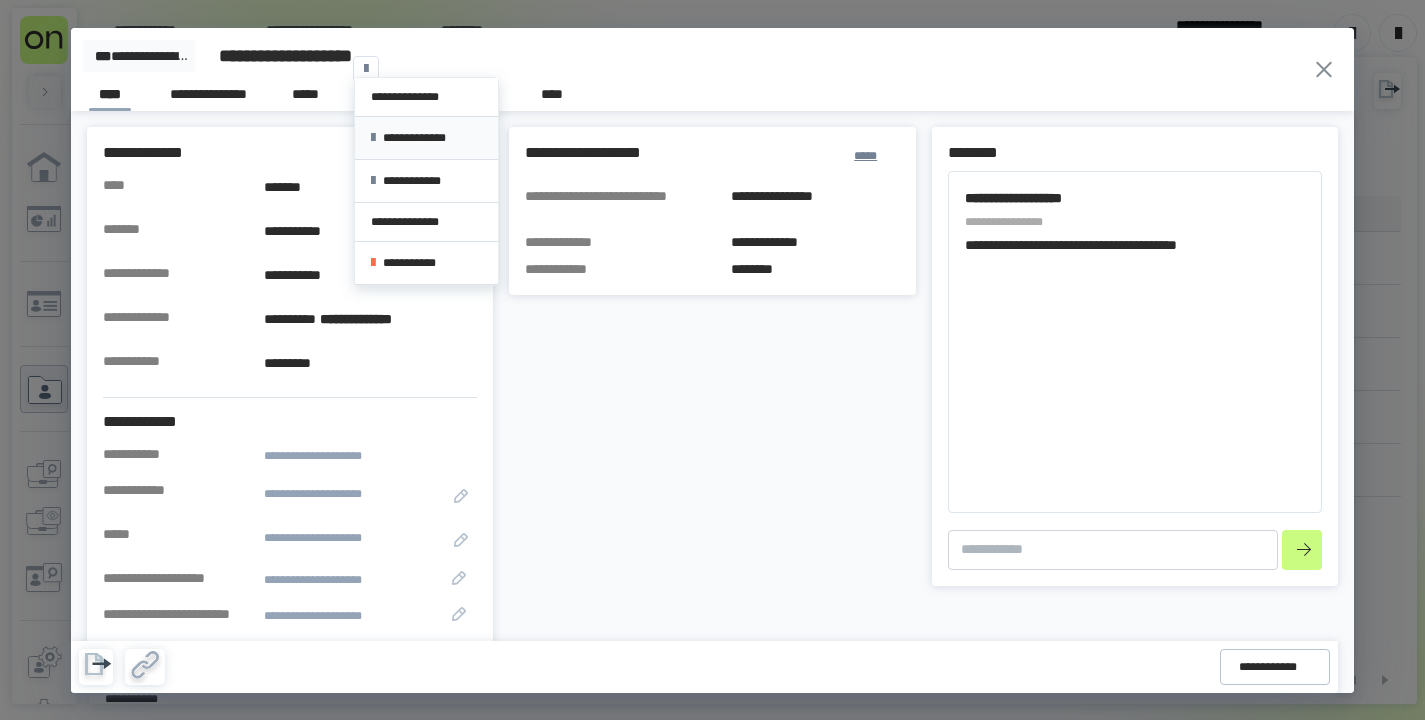 click on "**********" at bounding box center (426, 138) 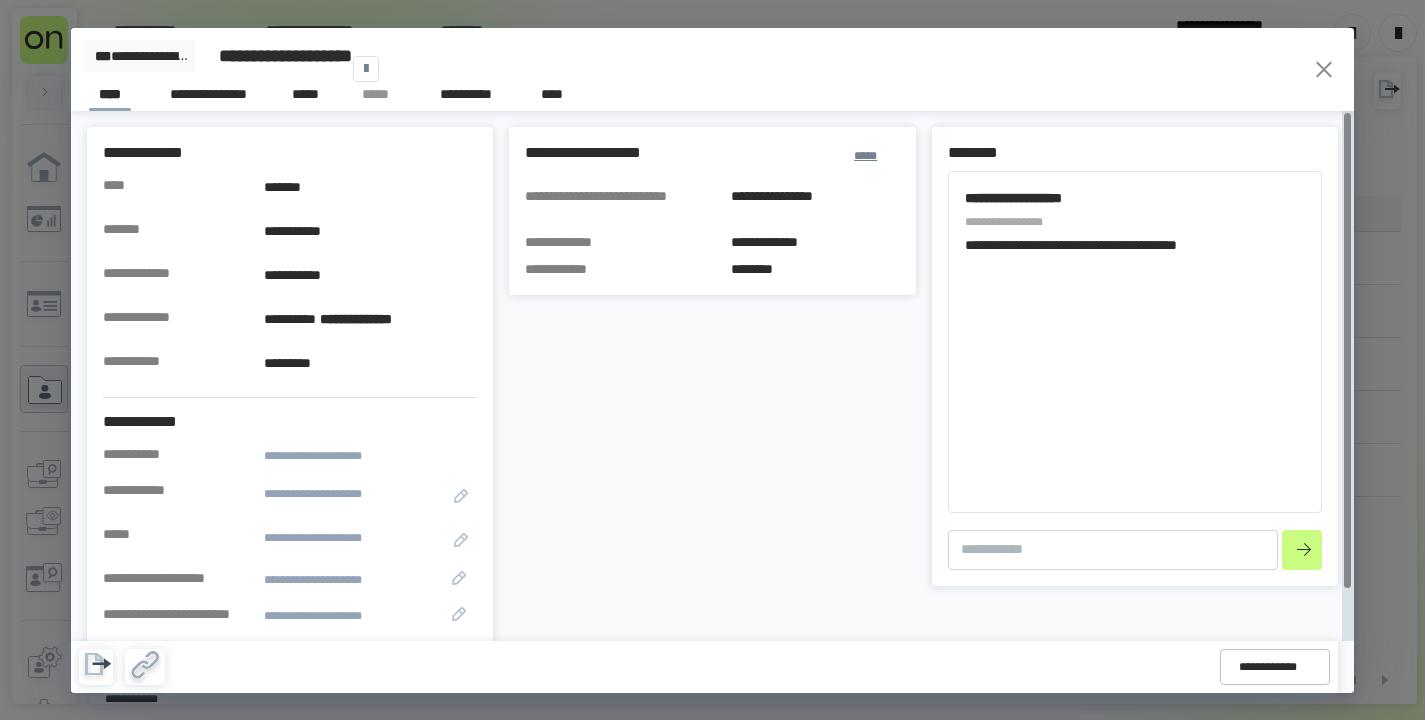 click 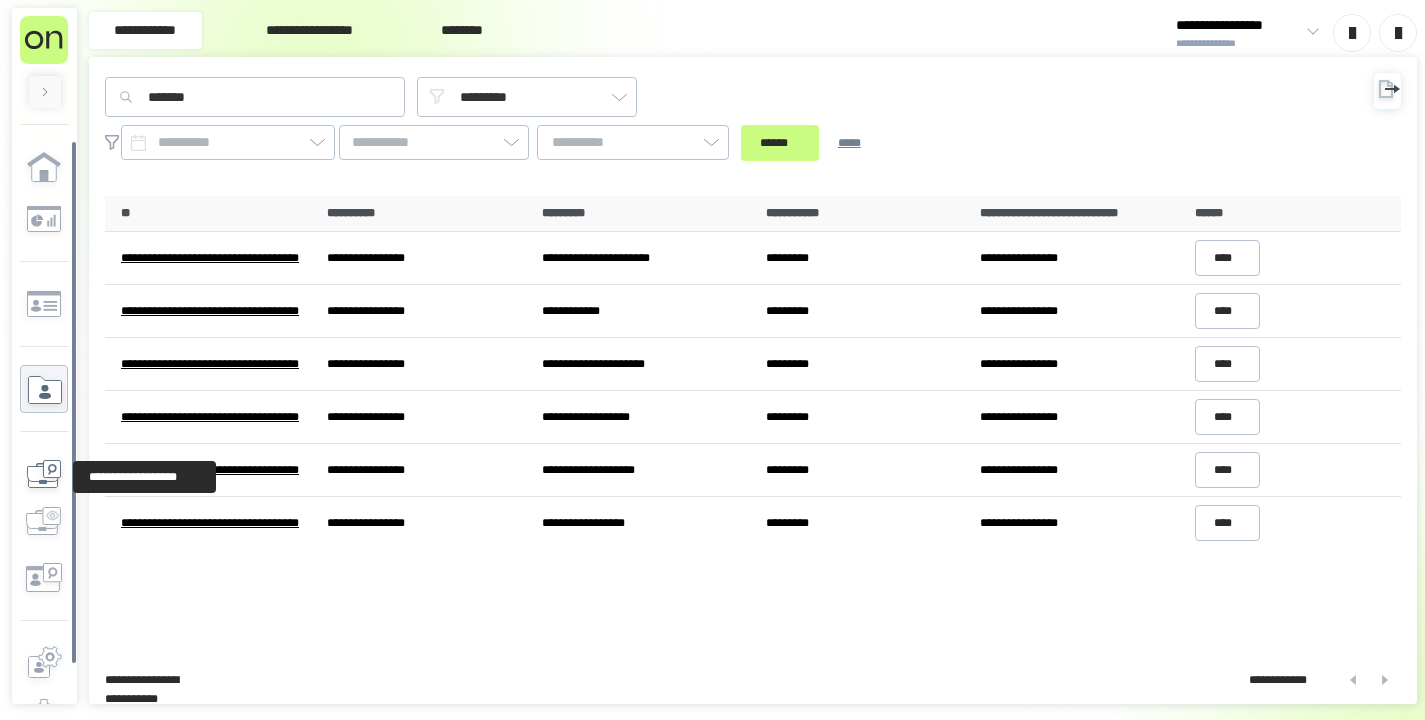 click 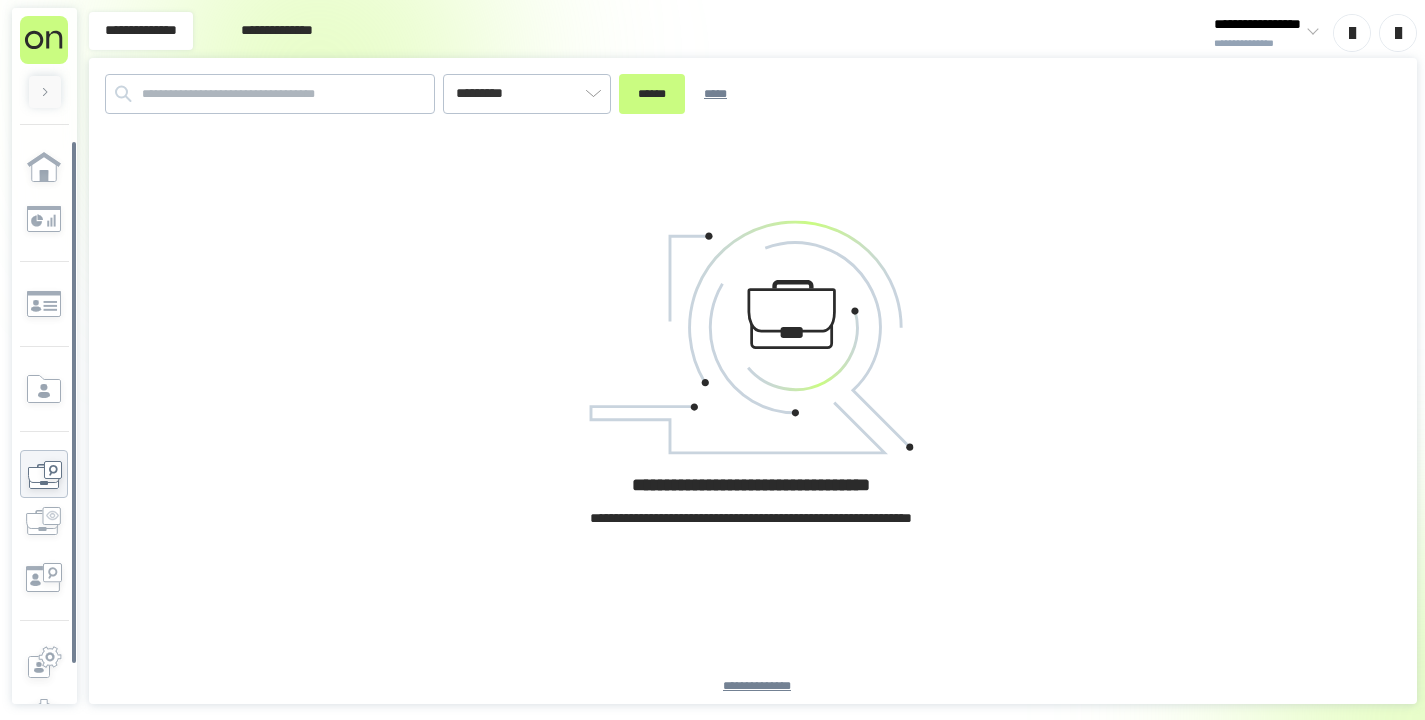 type on "*********" 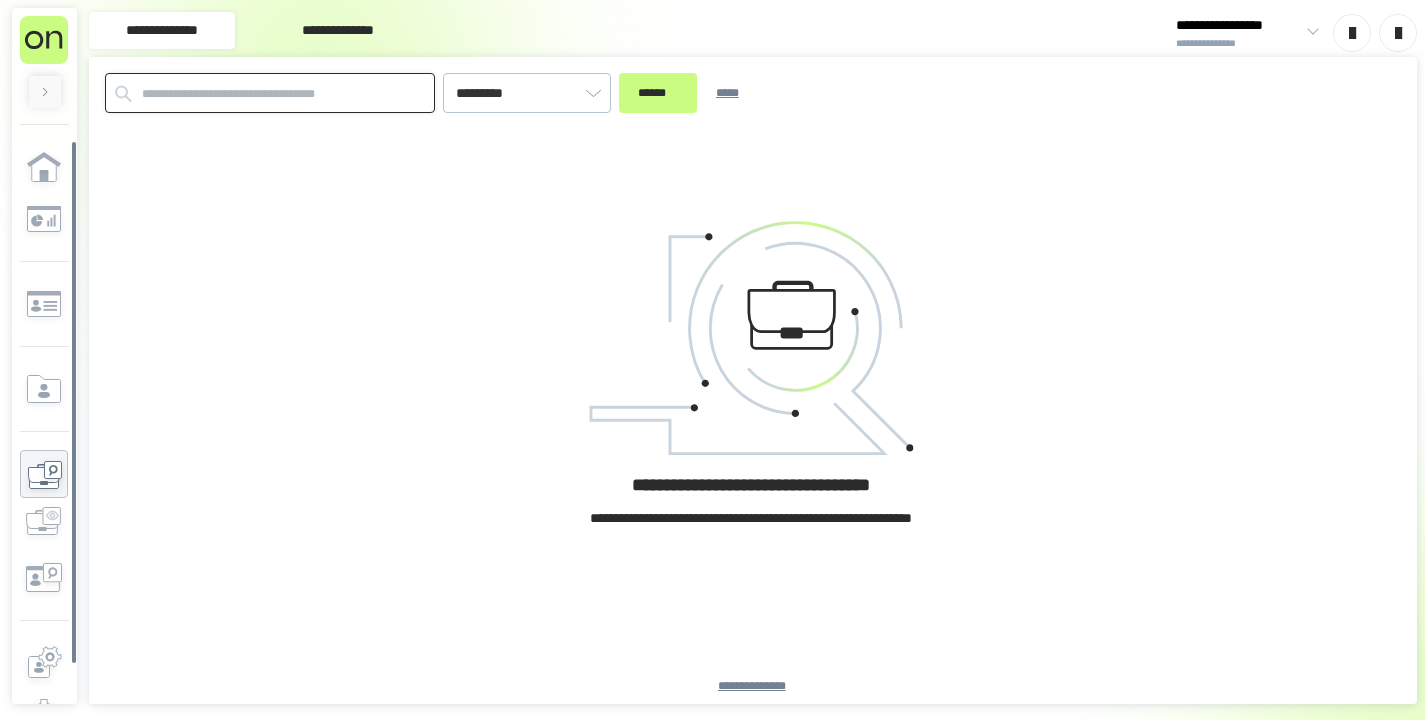 click at bounding box center [270, 93] 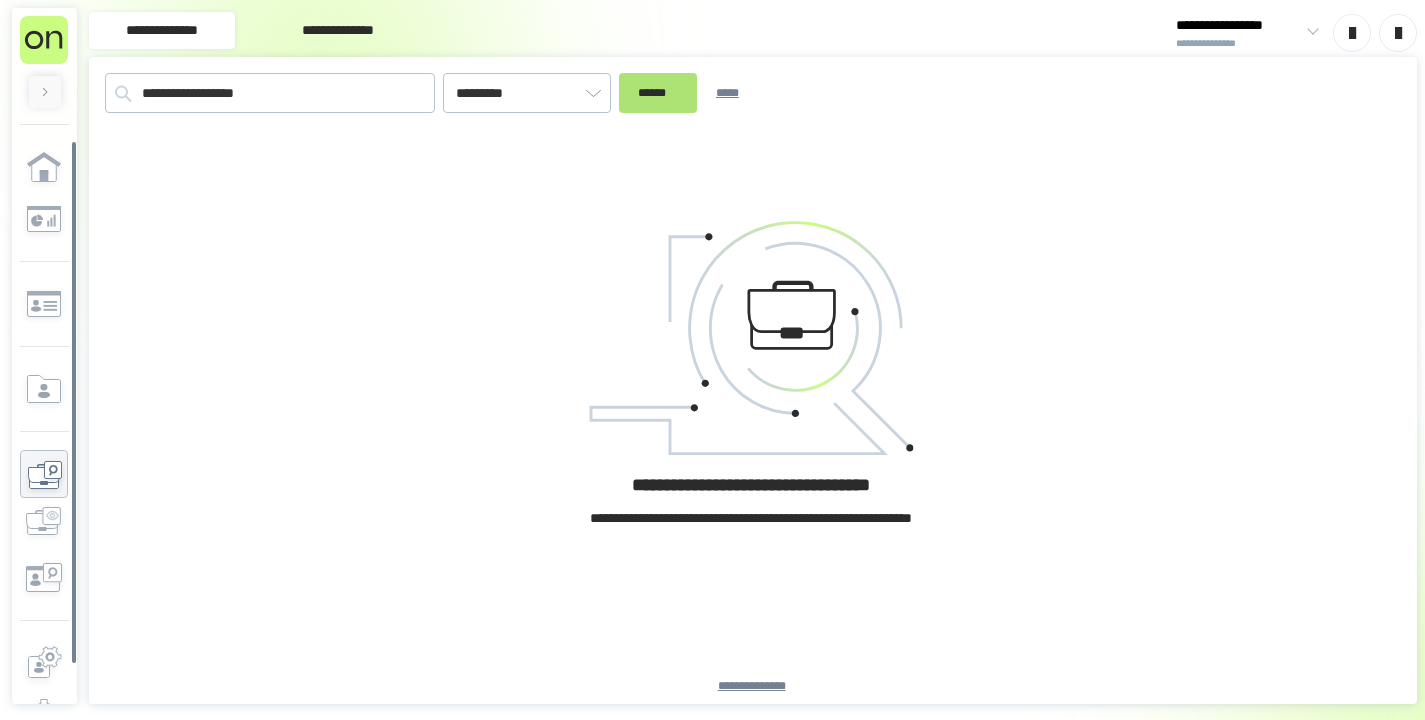click on "******" at bounding box center (658, 93) 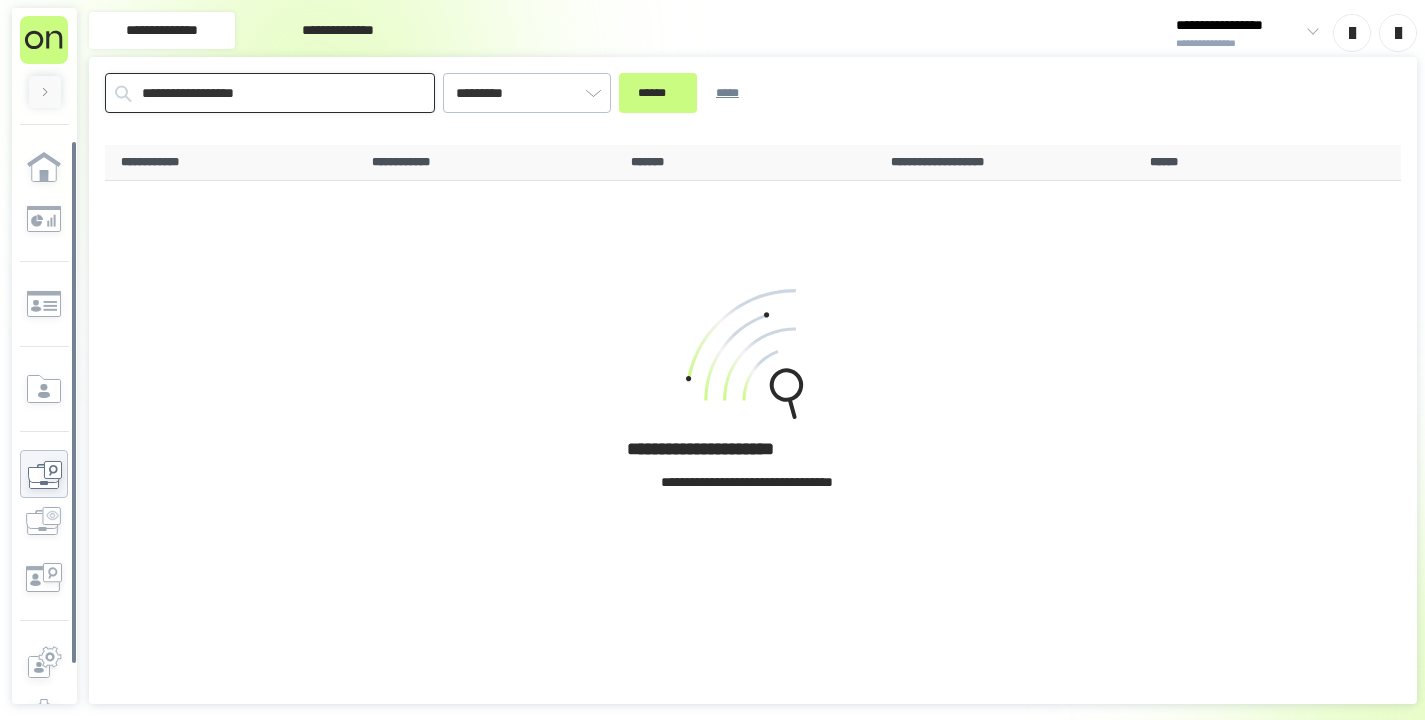 click on "**********" at bounding box center (270, 93) 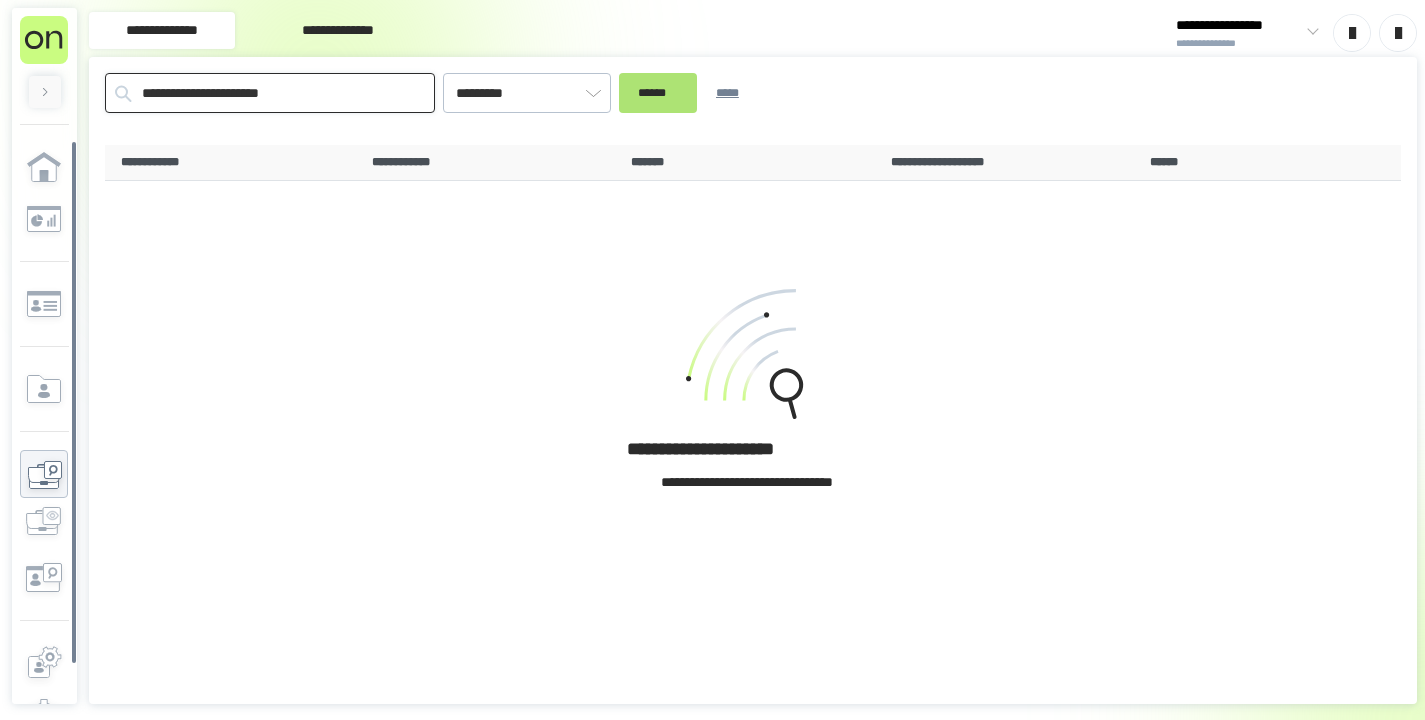 type on "**********" 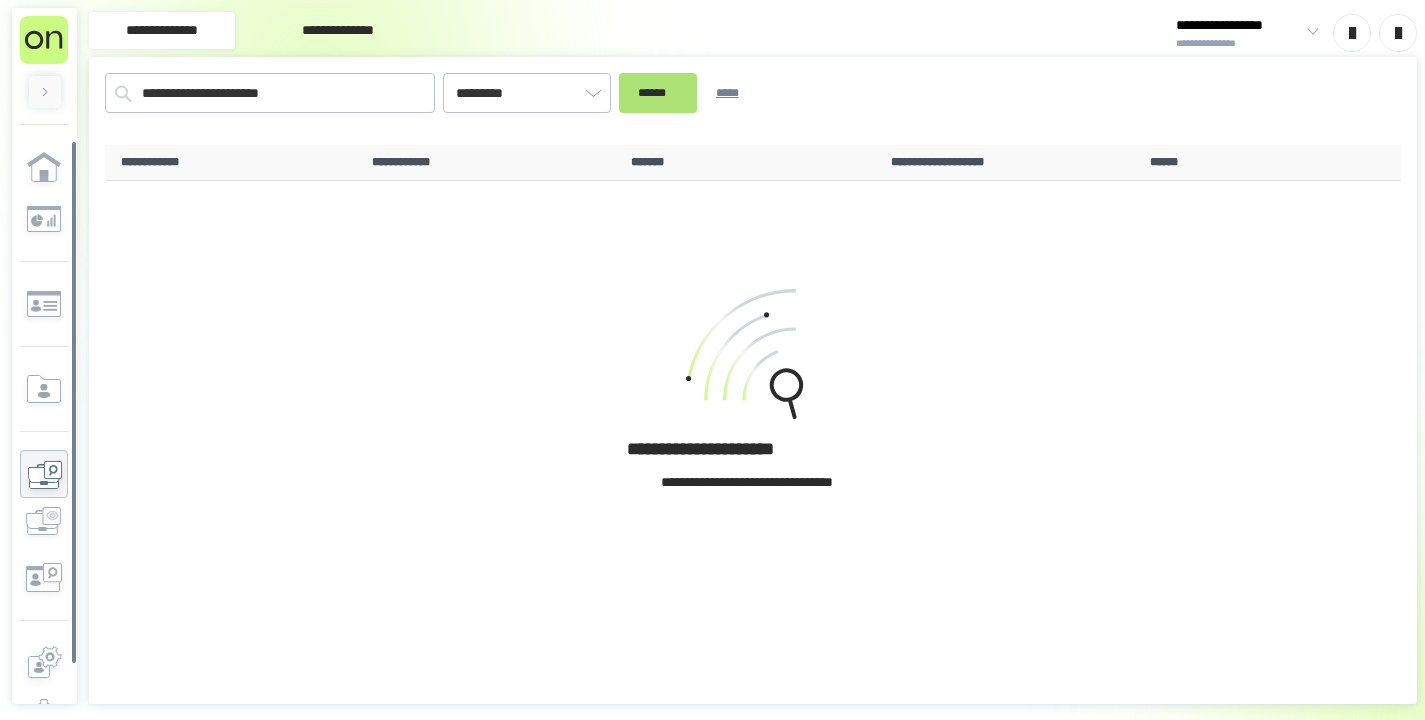click on "******" at bounding box center (658, 93) 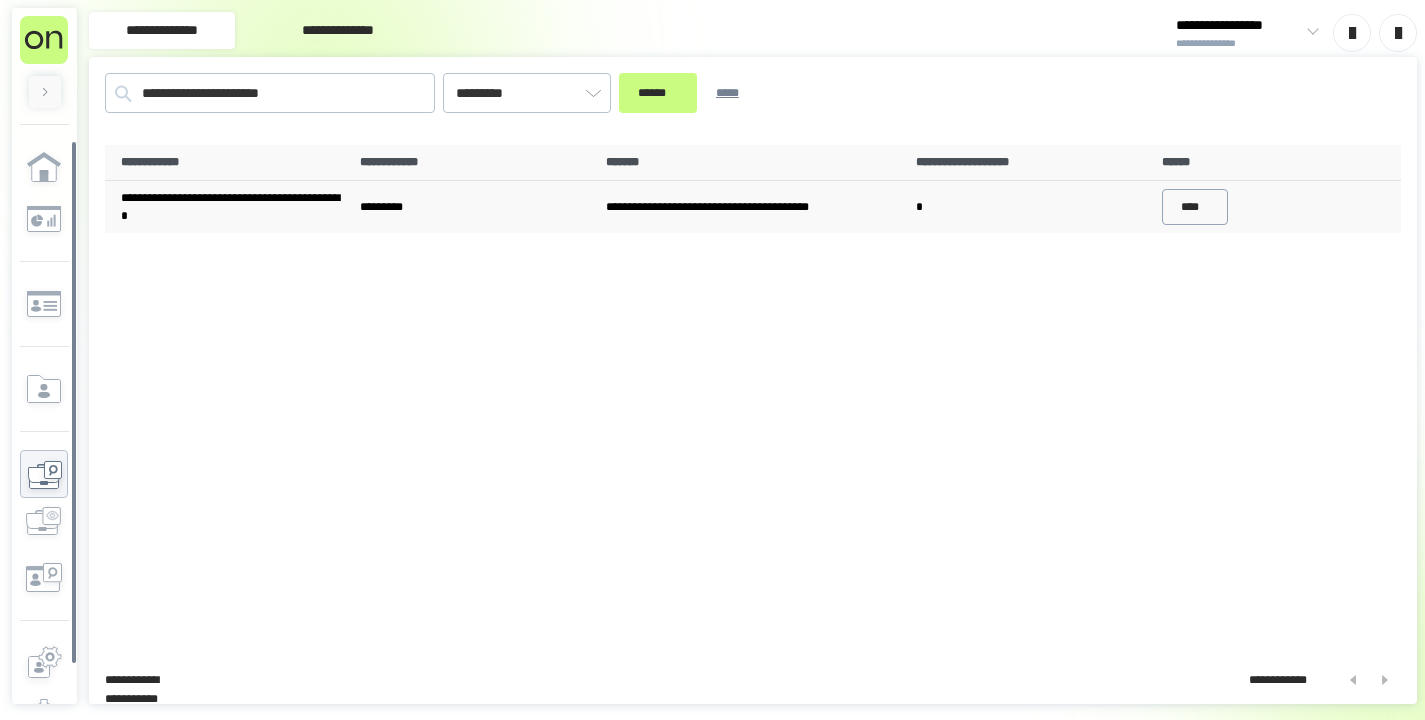 click on "****" at bounding box center (1195, 207) 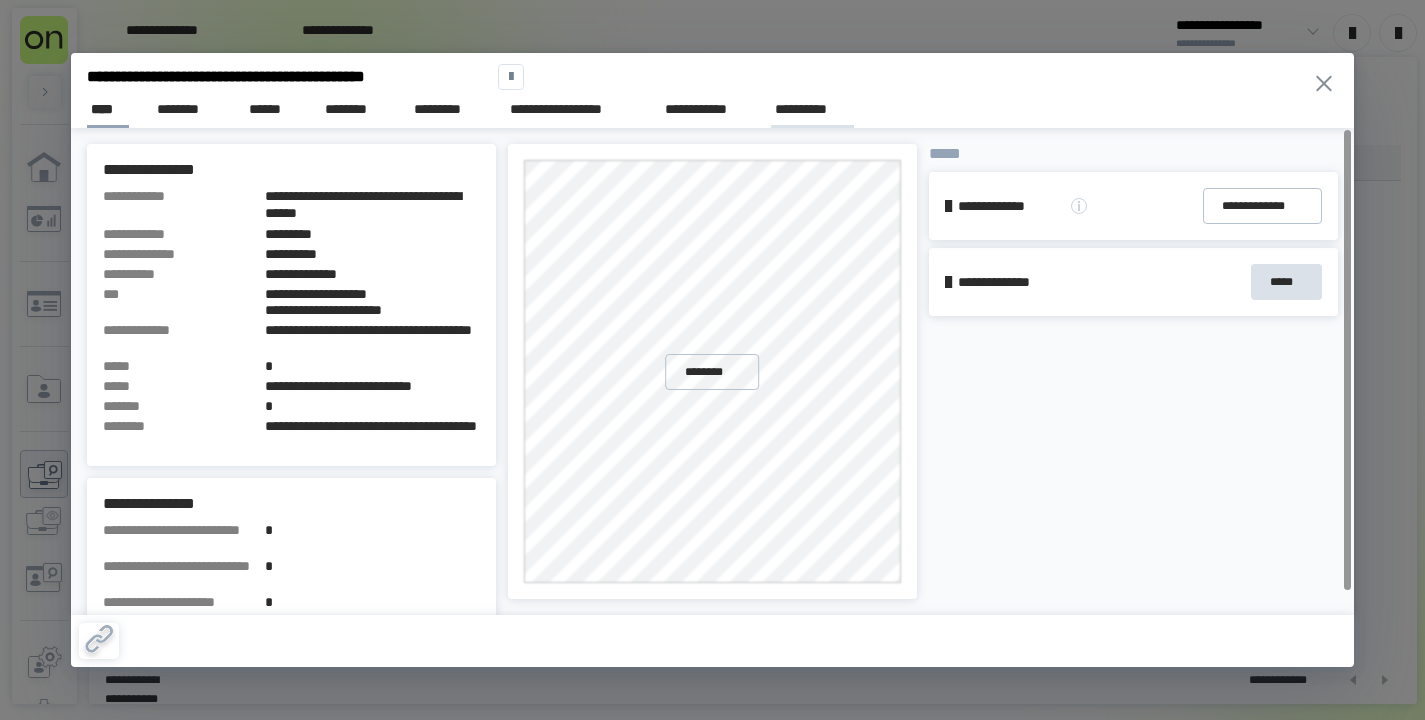click on "**********" at bounding box center (812, 109) 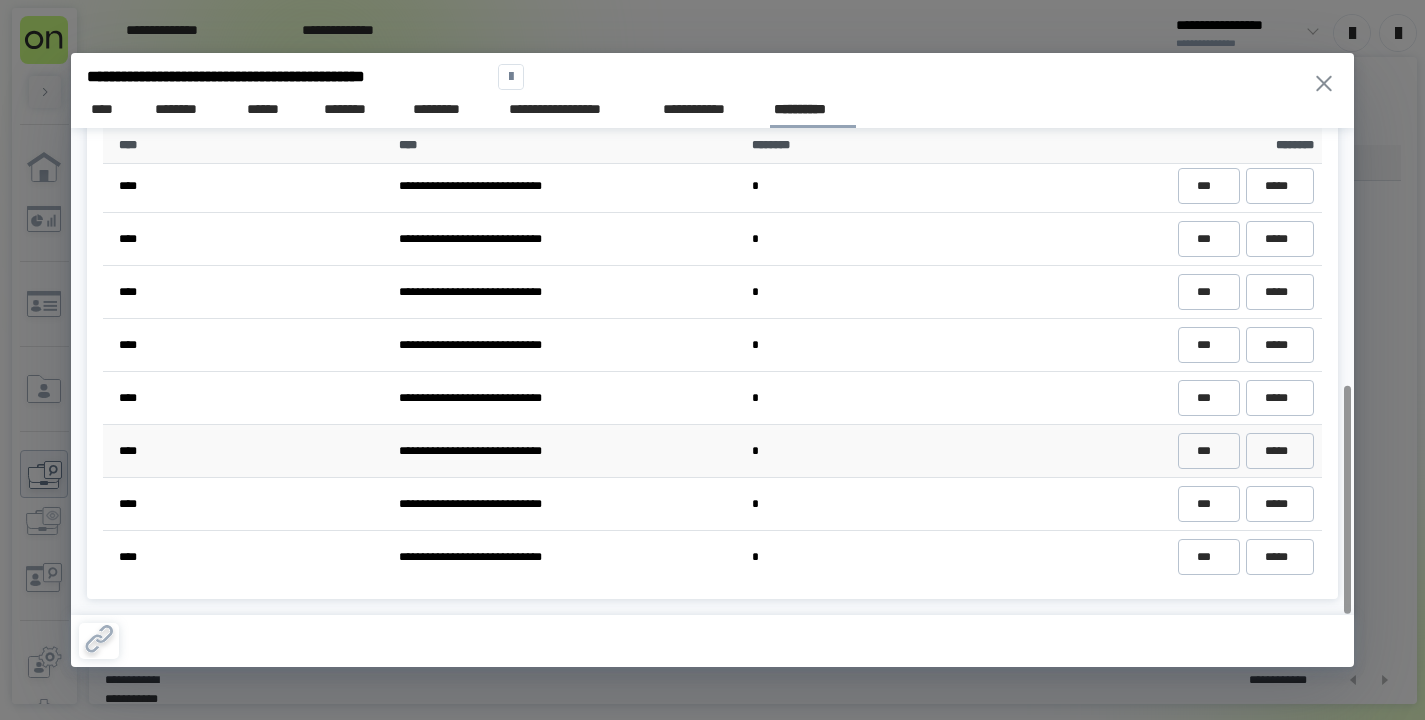scroll, scrollTop: 548, scrollLeft: 0, axis: vertical 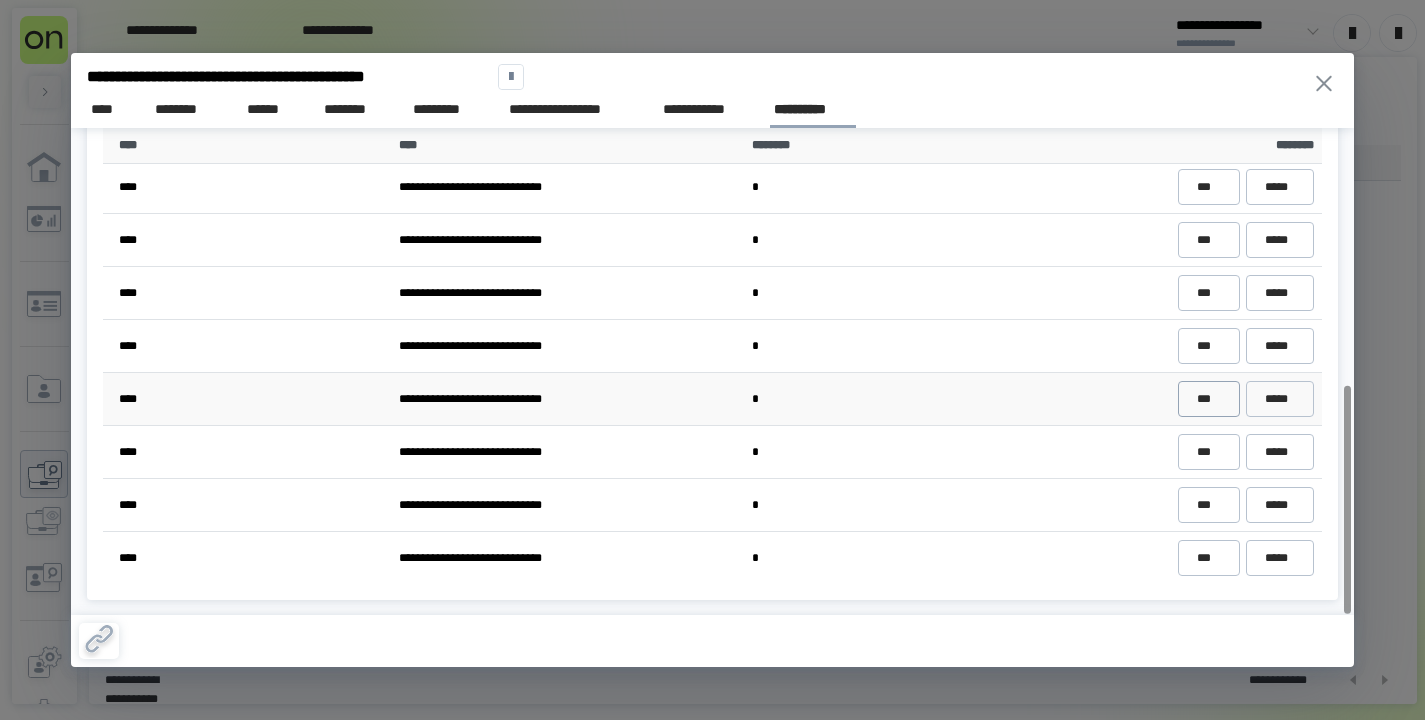 click on "***" at bounding box center [1208, 399] 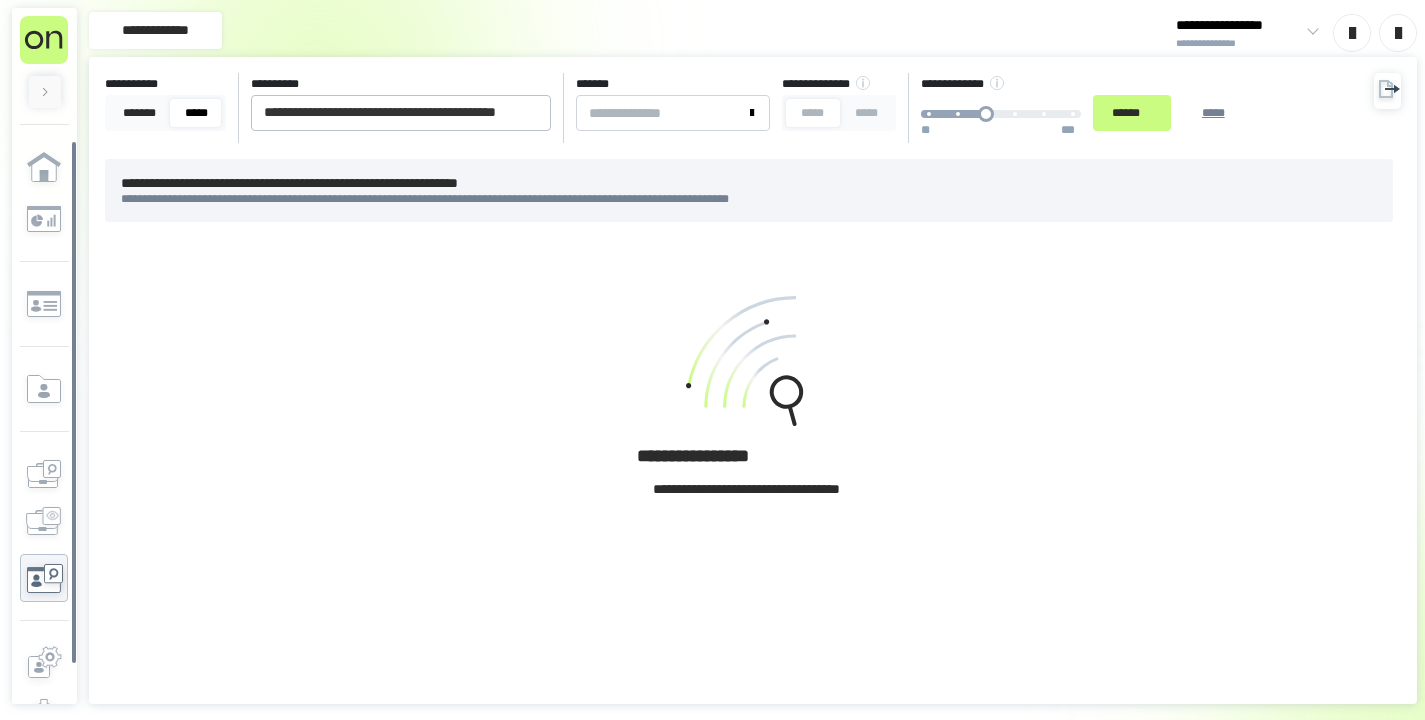 scroll, scrollTop: 0, scrollLeft: 0, axis: both 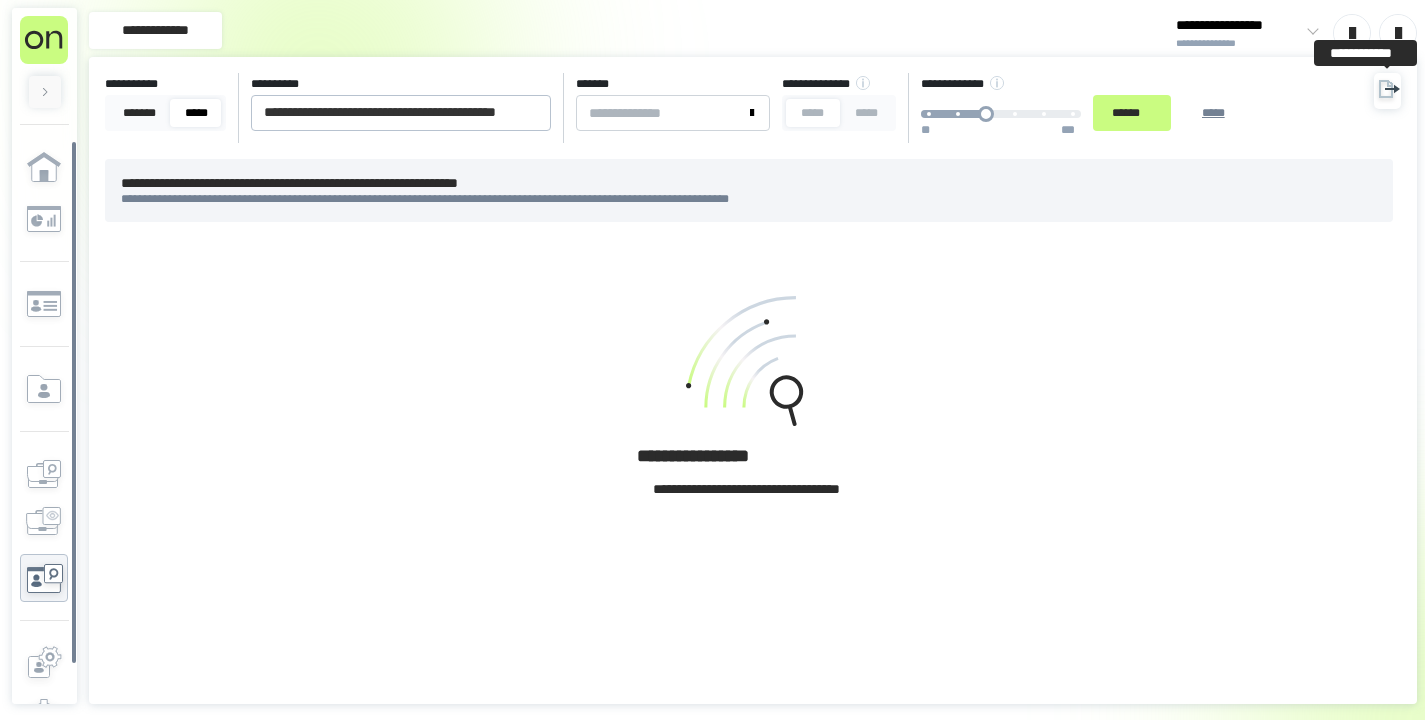 click 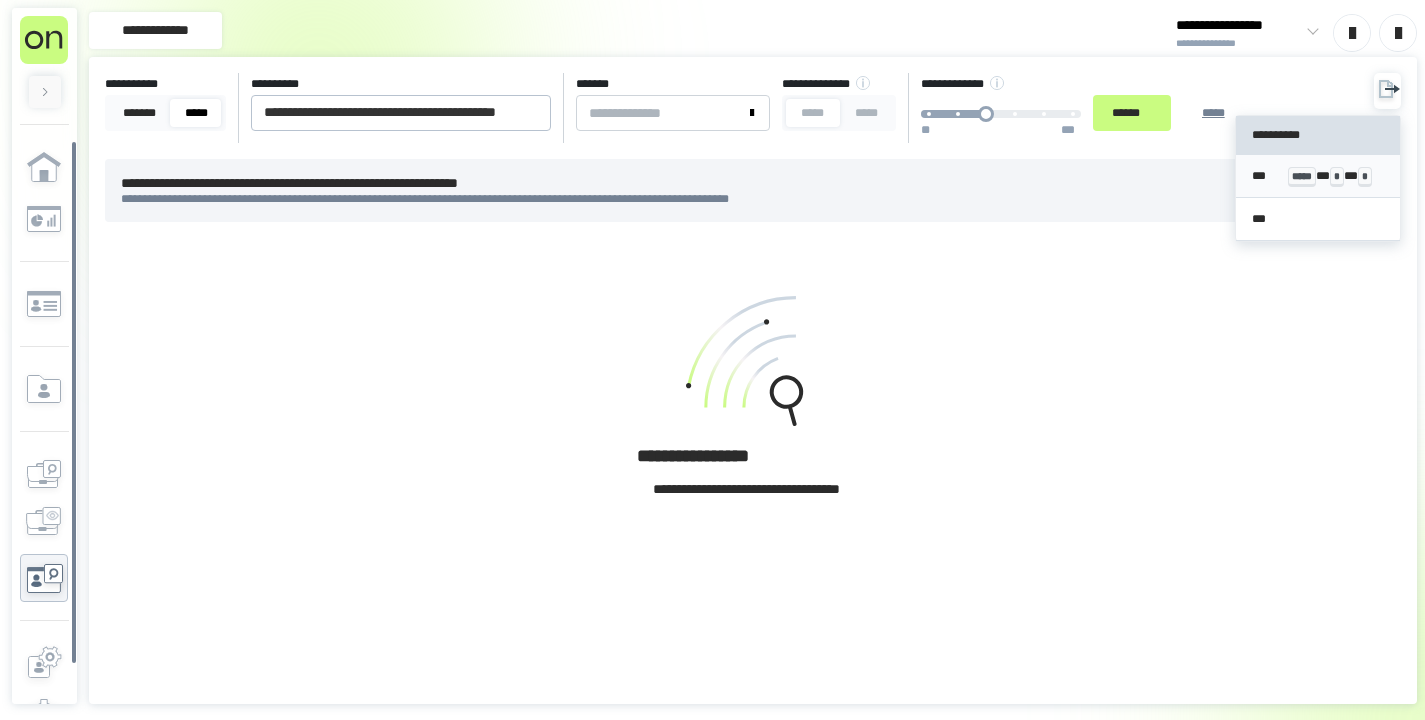 click on "*** ***** * * *   *" at bounding box center [1318, 176] 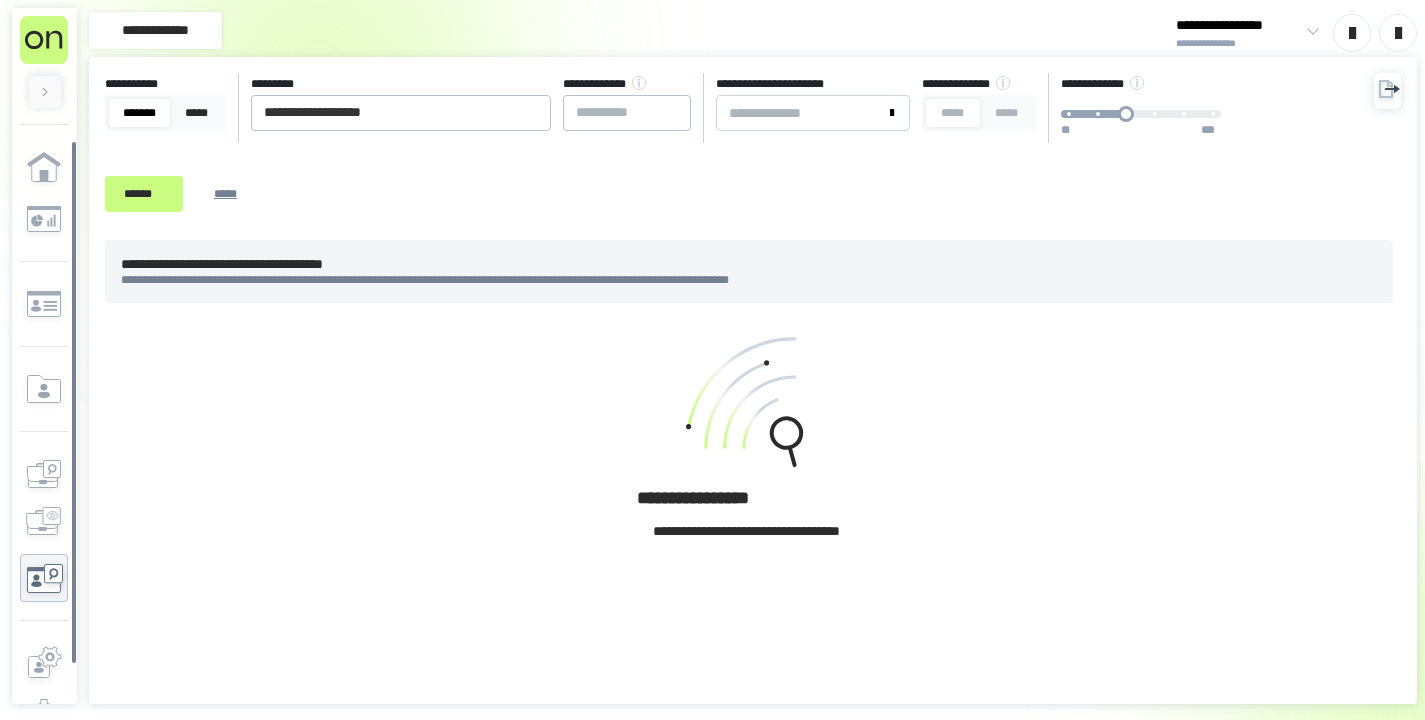 scroll, scrollTop: 0, scrollLeft: 0, axis: both 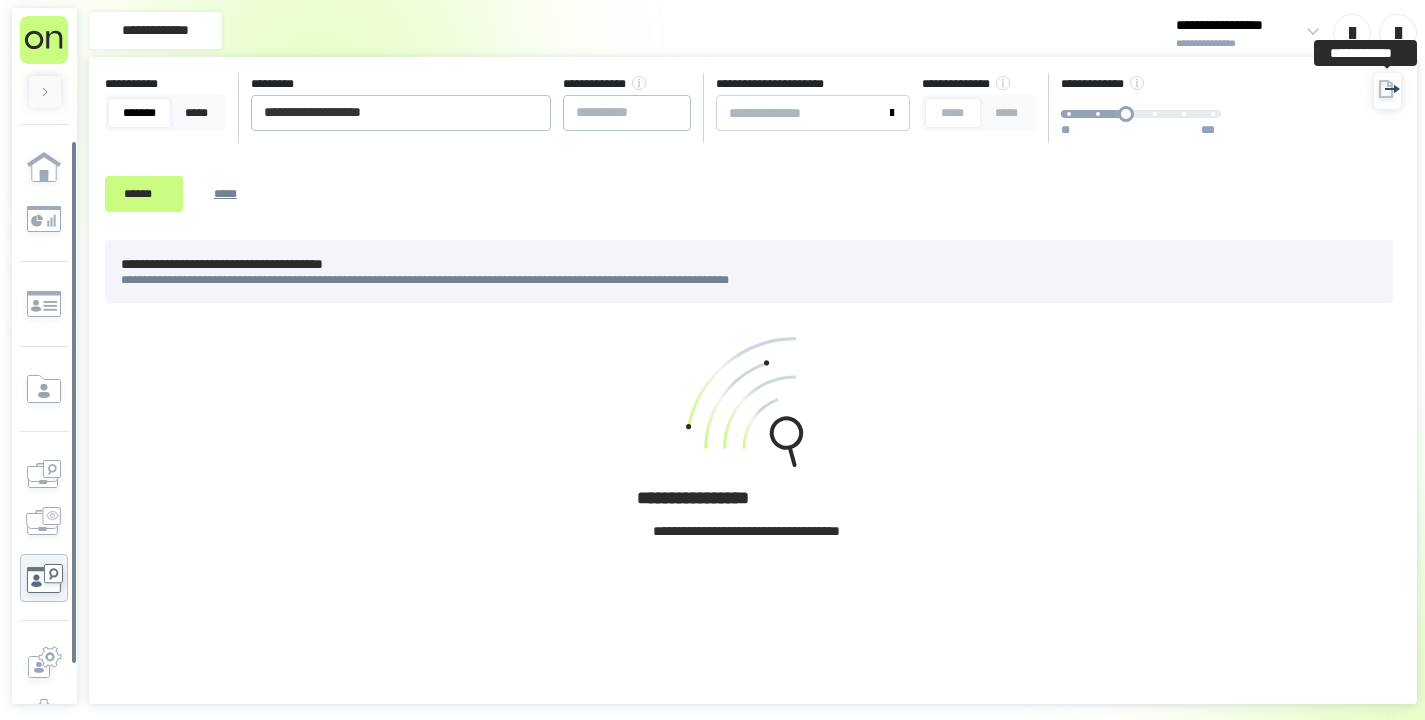 click 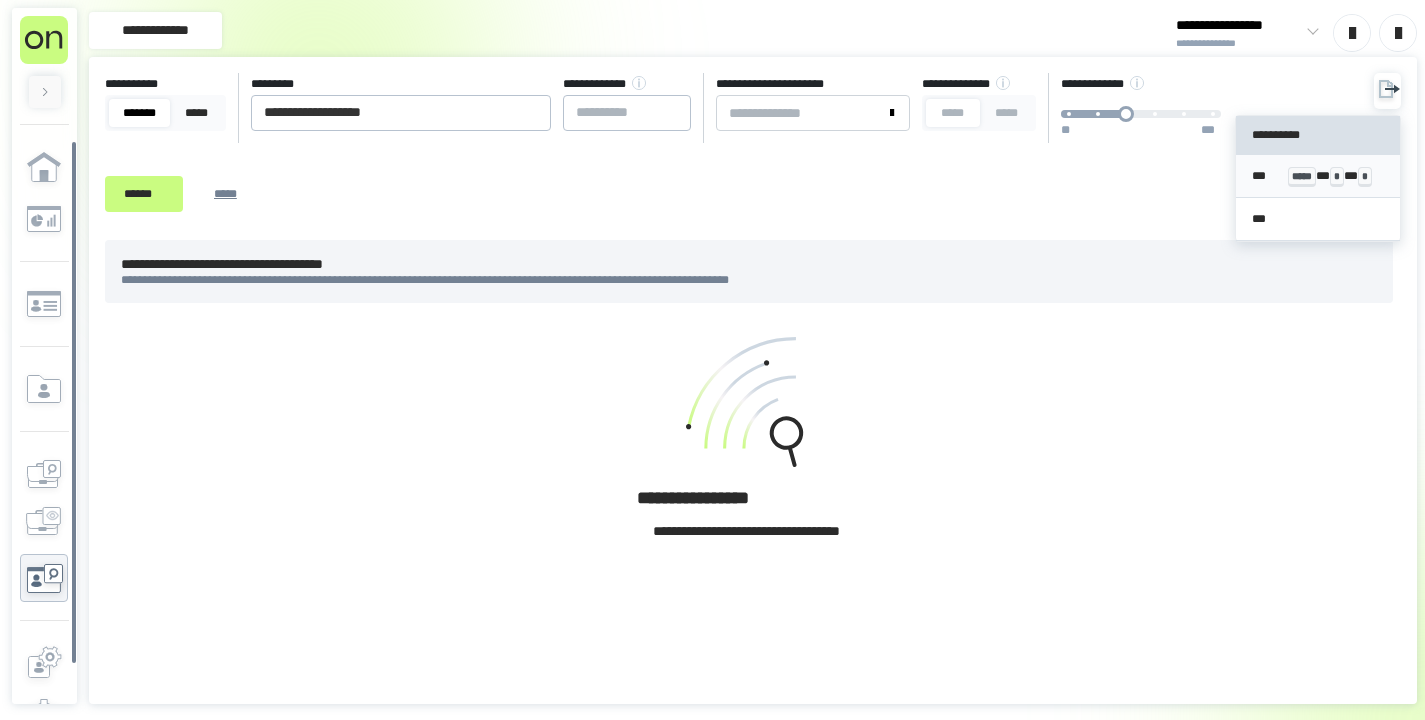 click on "*** ***** * * *   *" at bounding box center (1318, 176) 